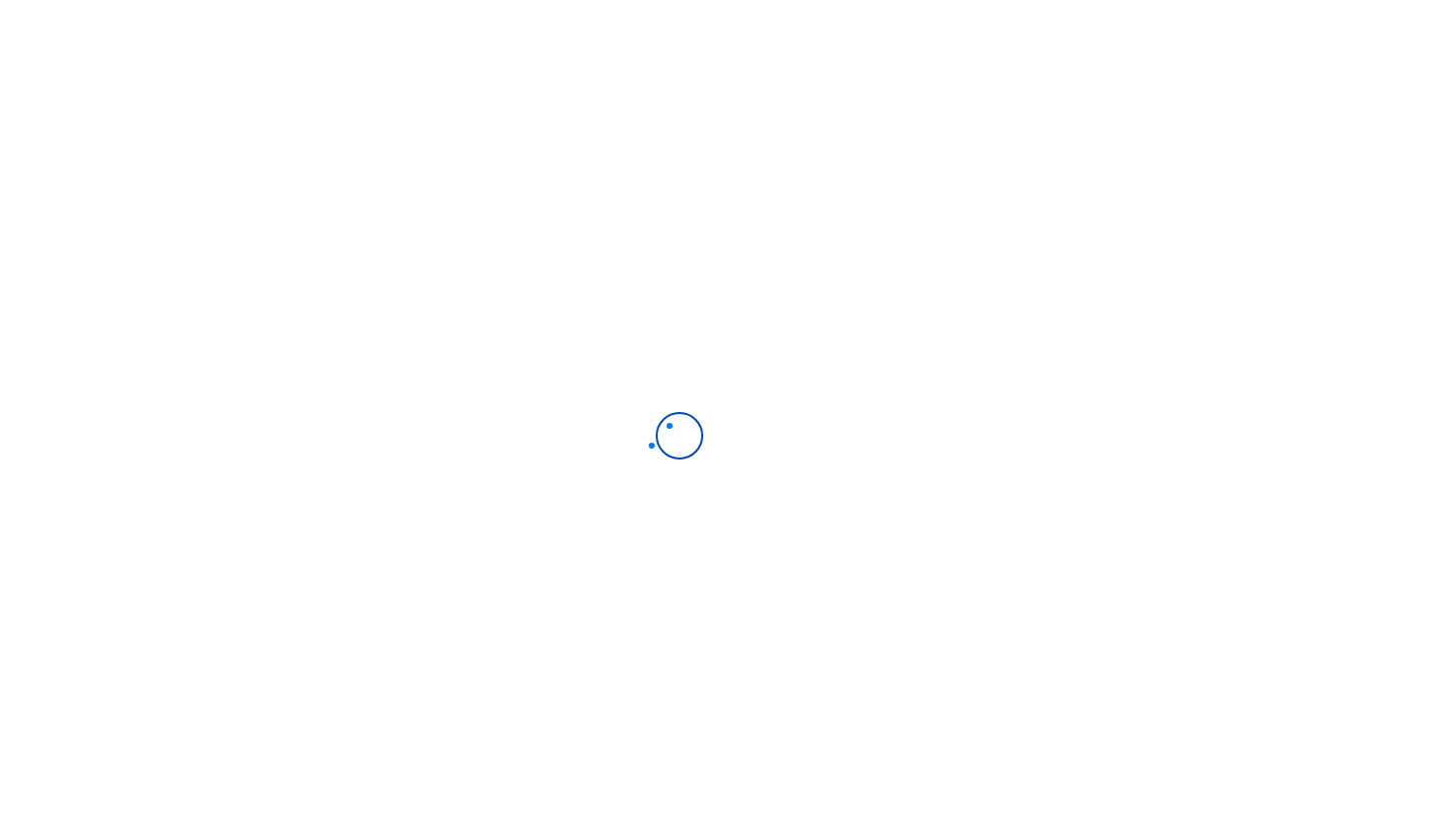 scroll, scrollTop: 0, scrollLeft: 0, axis: both 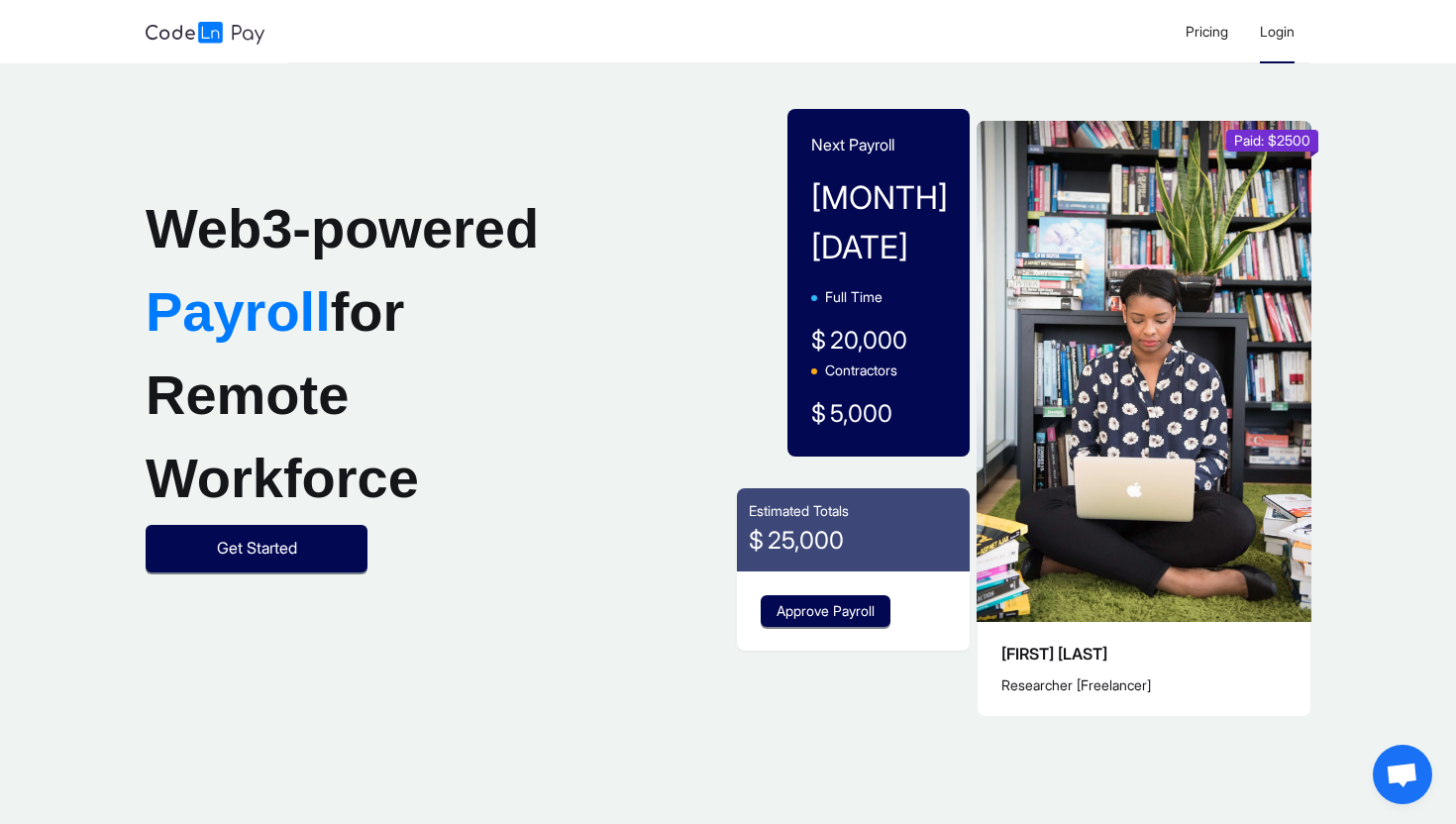 click on "Login" 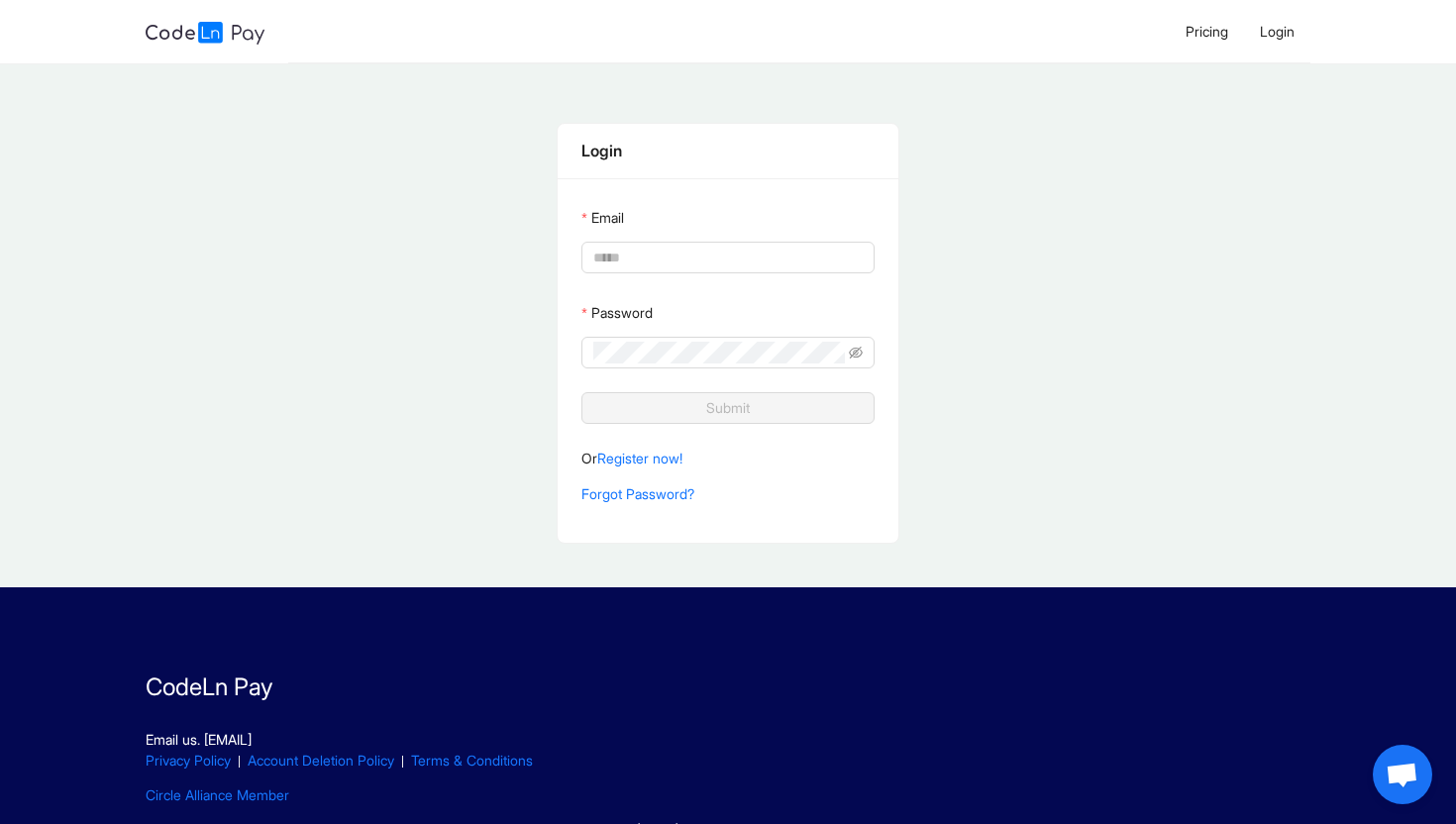 type on "**********" 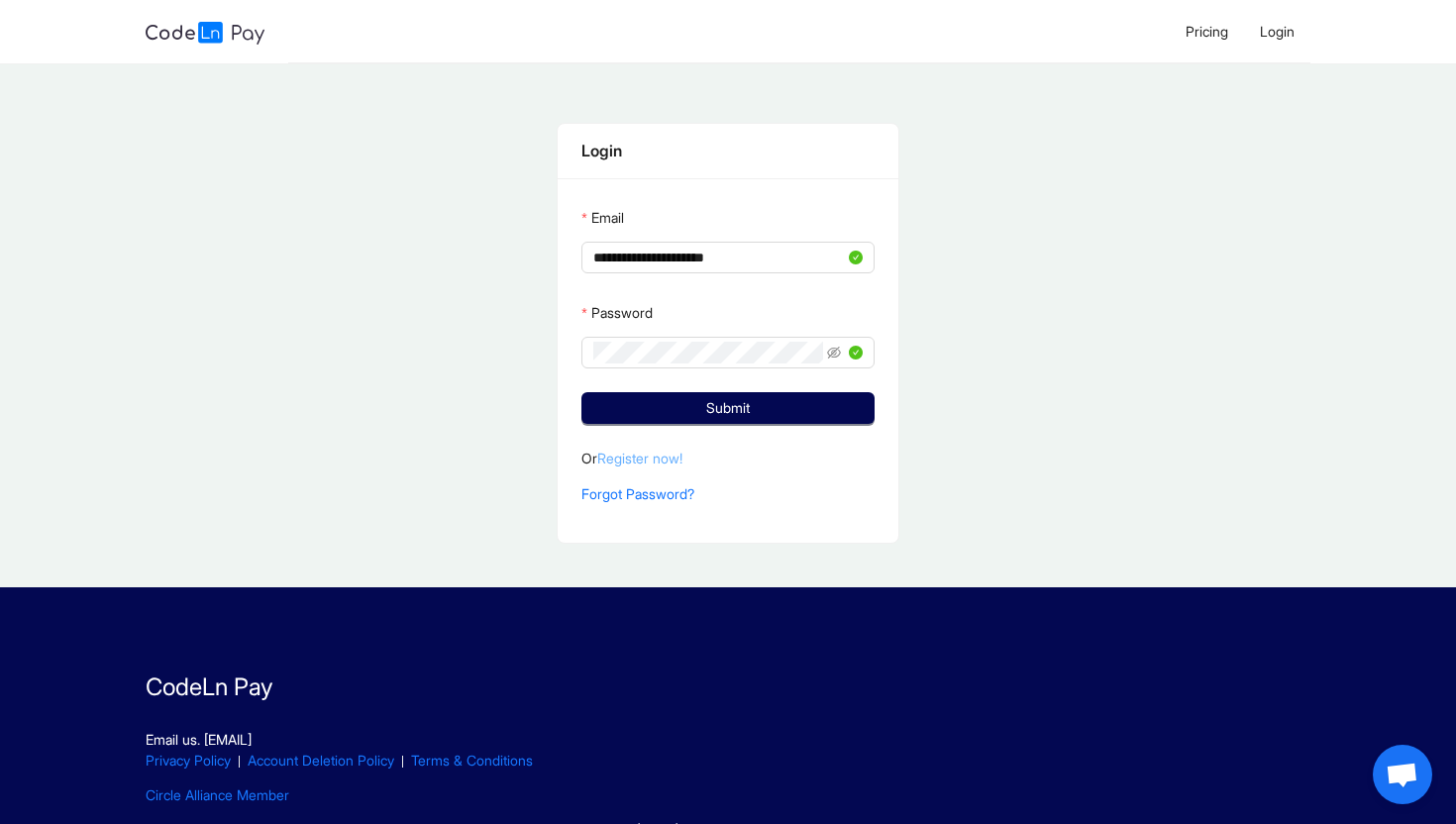 click on "Register now!" at bounding box center [640, 458] 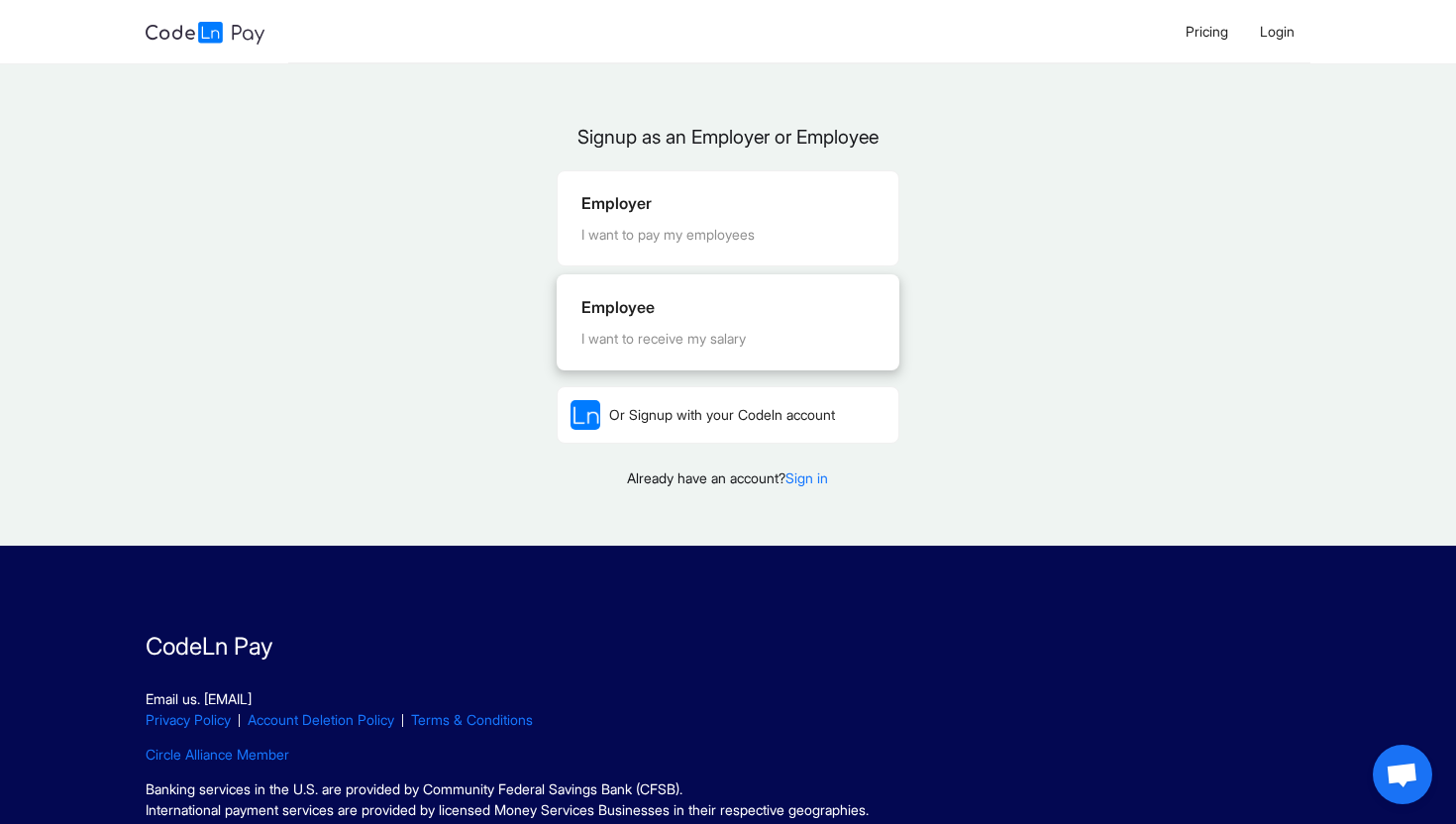 click on "Employee I want to receive my salary" at bounding box center (727, 322) 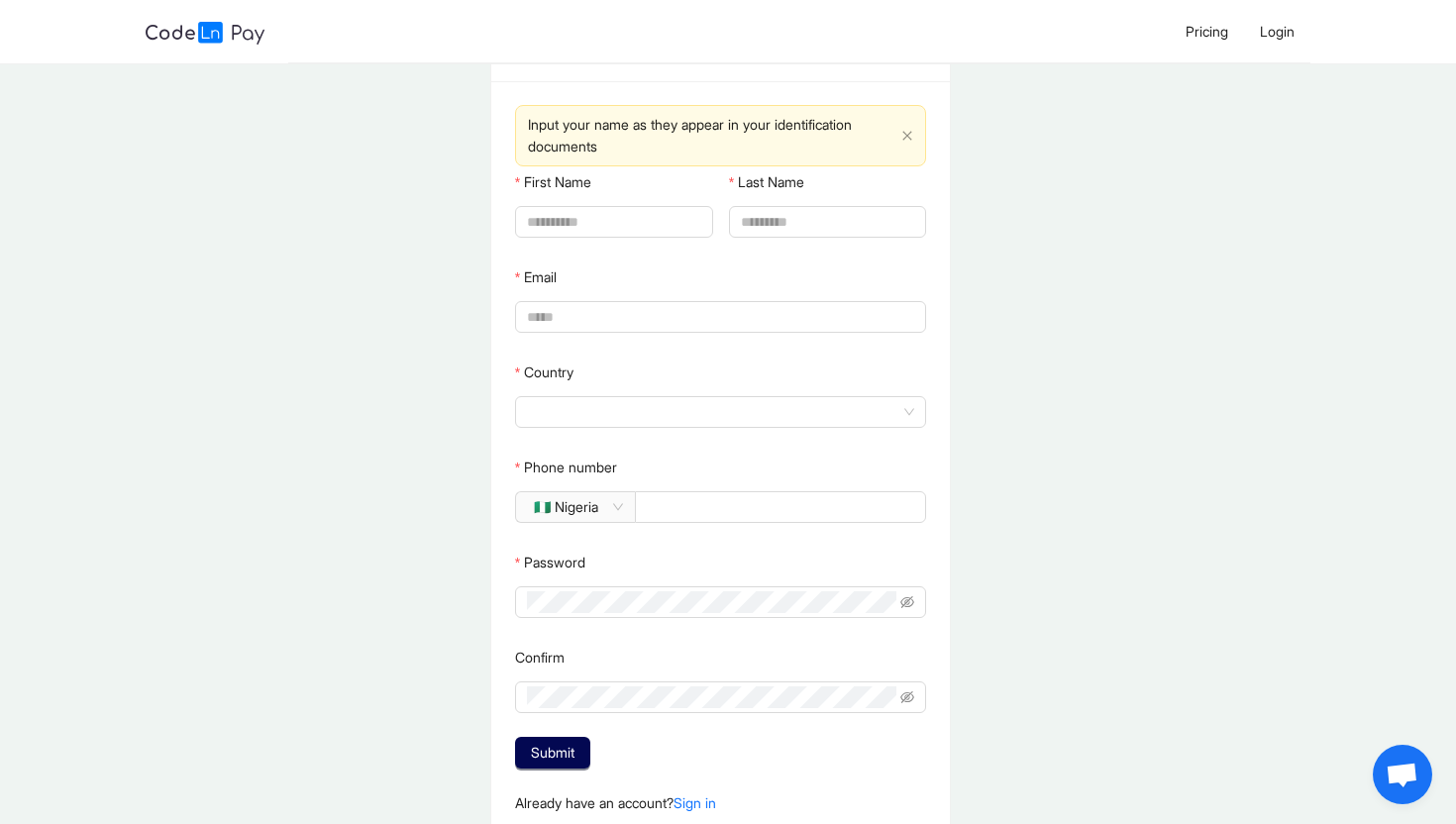 scroll, scrollTop: 74, scrollLeft: 0, axis: vertical 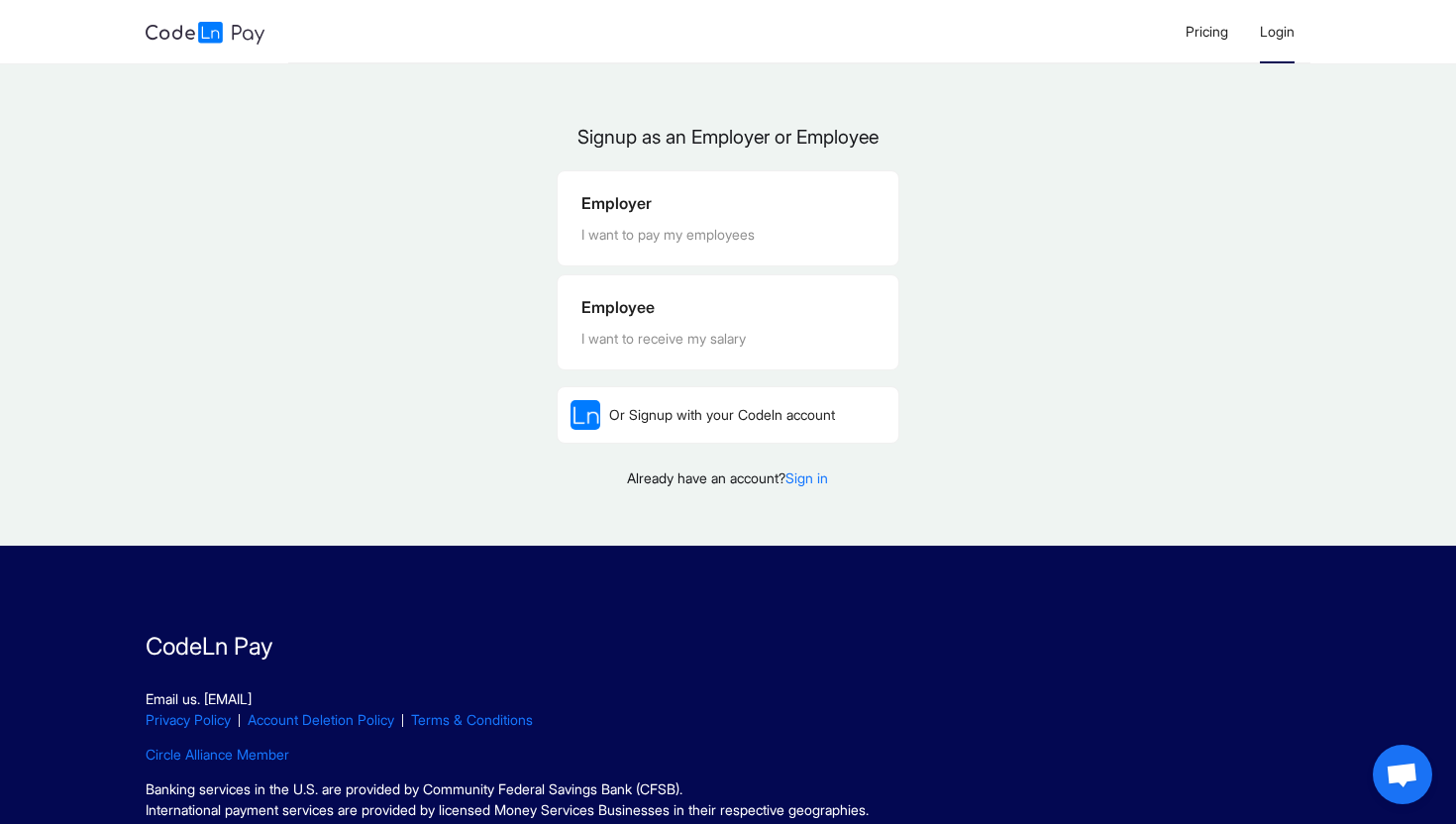 click on "Login" 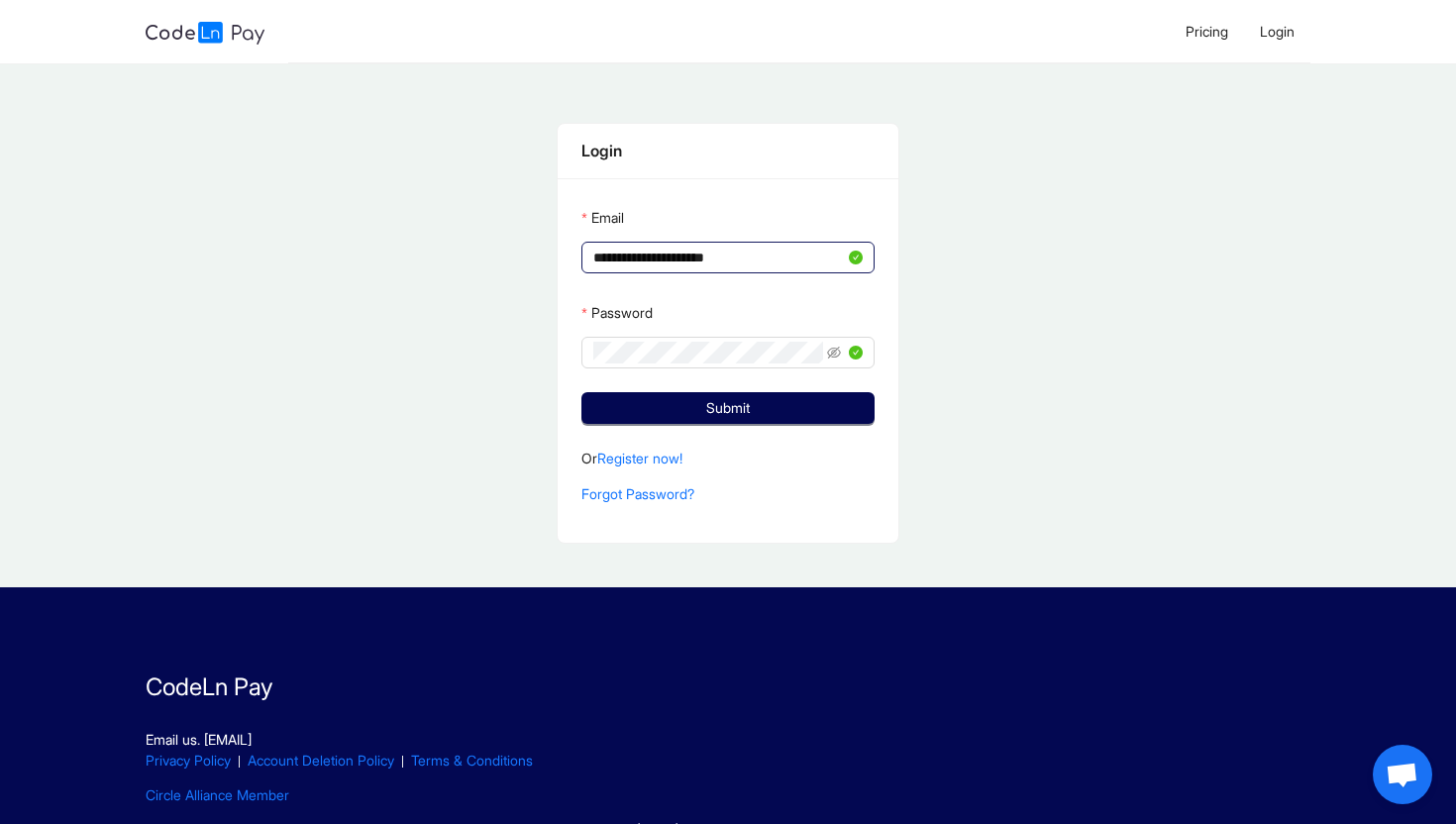 click on "**********" at bounding box center [718, 258] 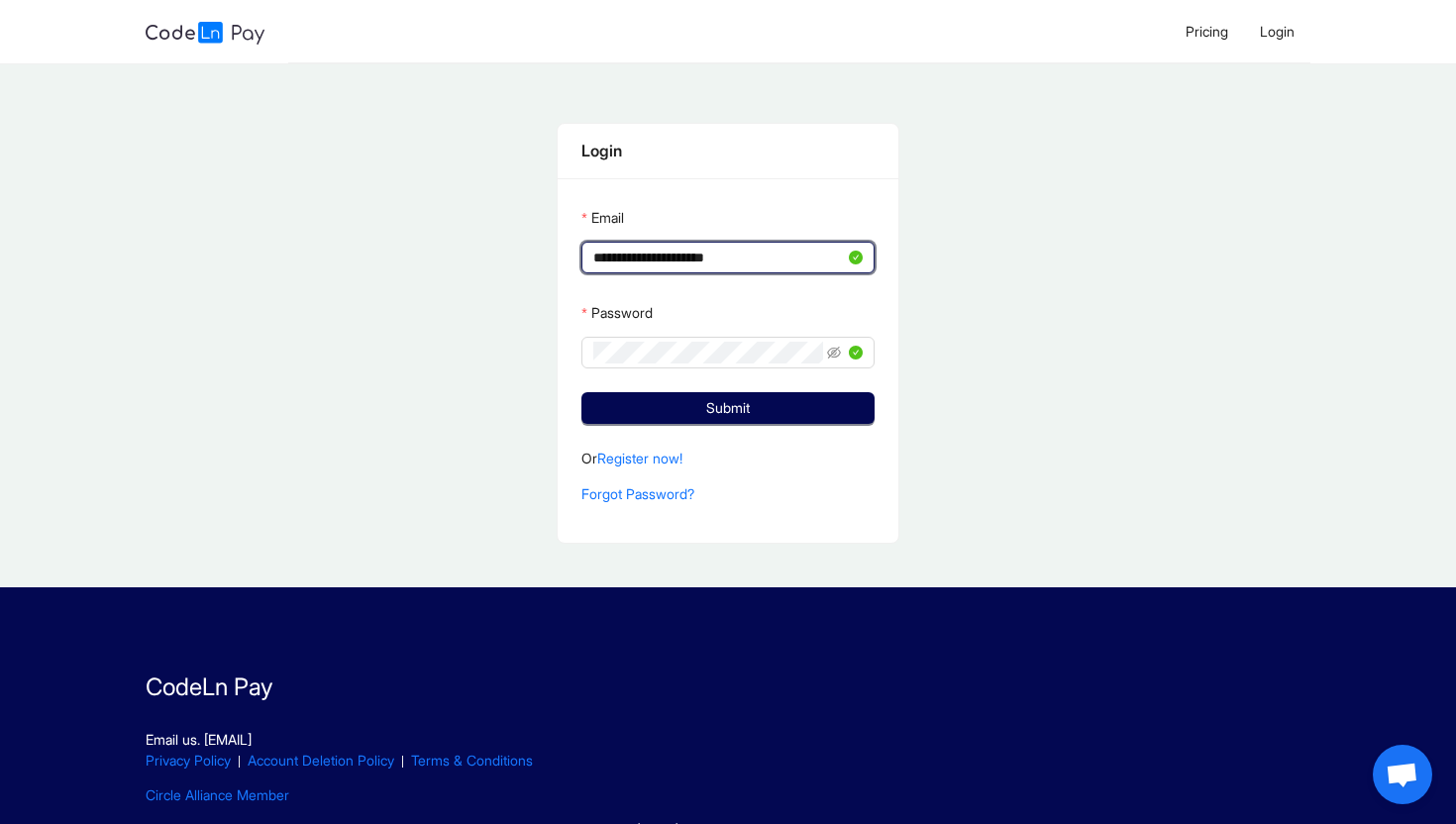 click on "**********" at bounding box center [718, 258] 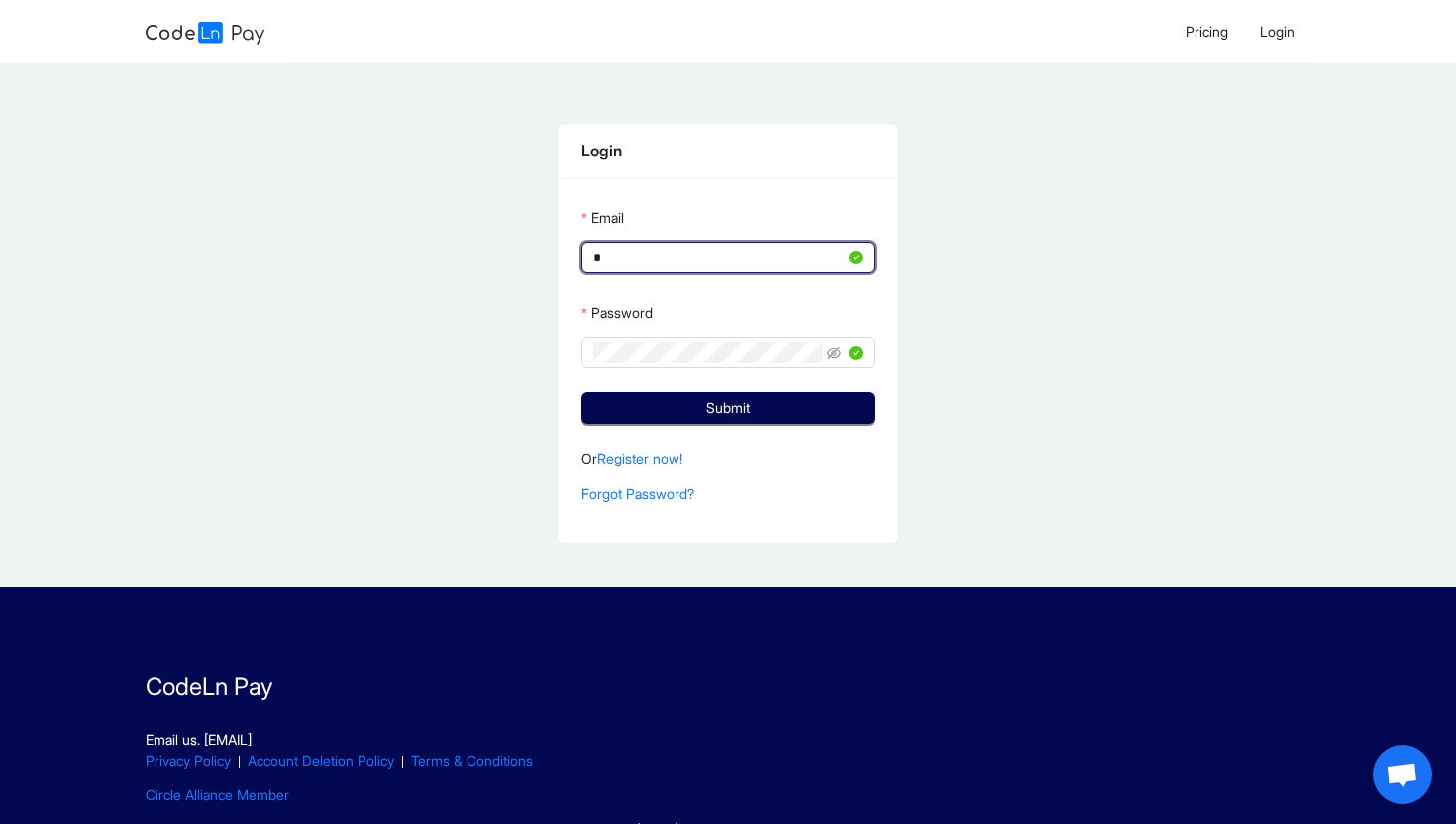 type on "**********" 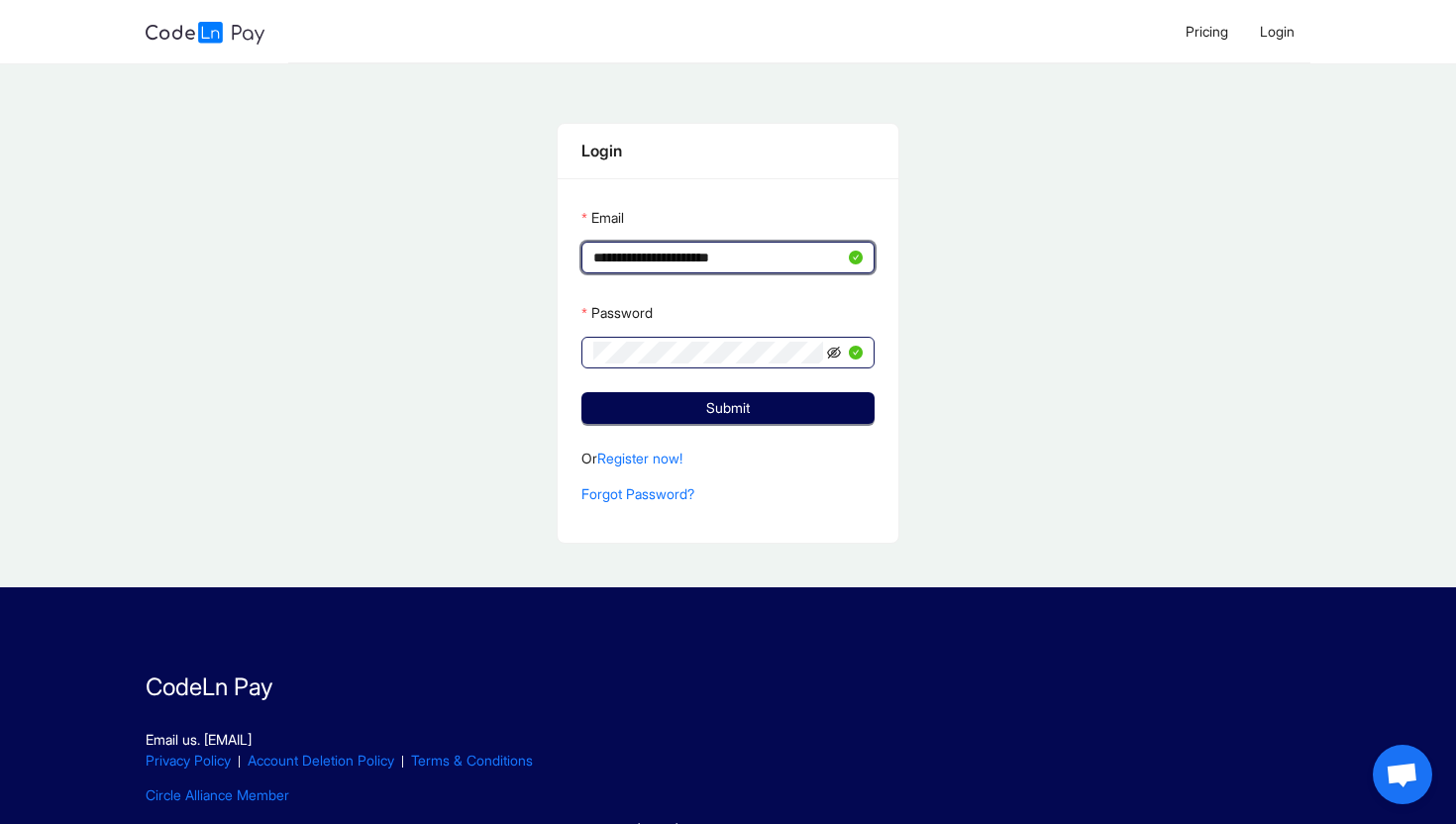 click 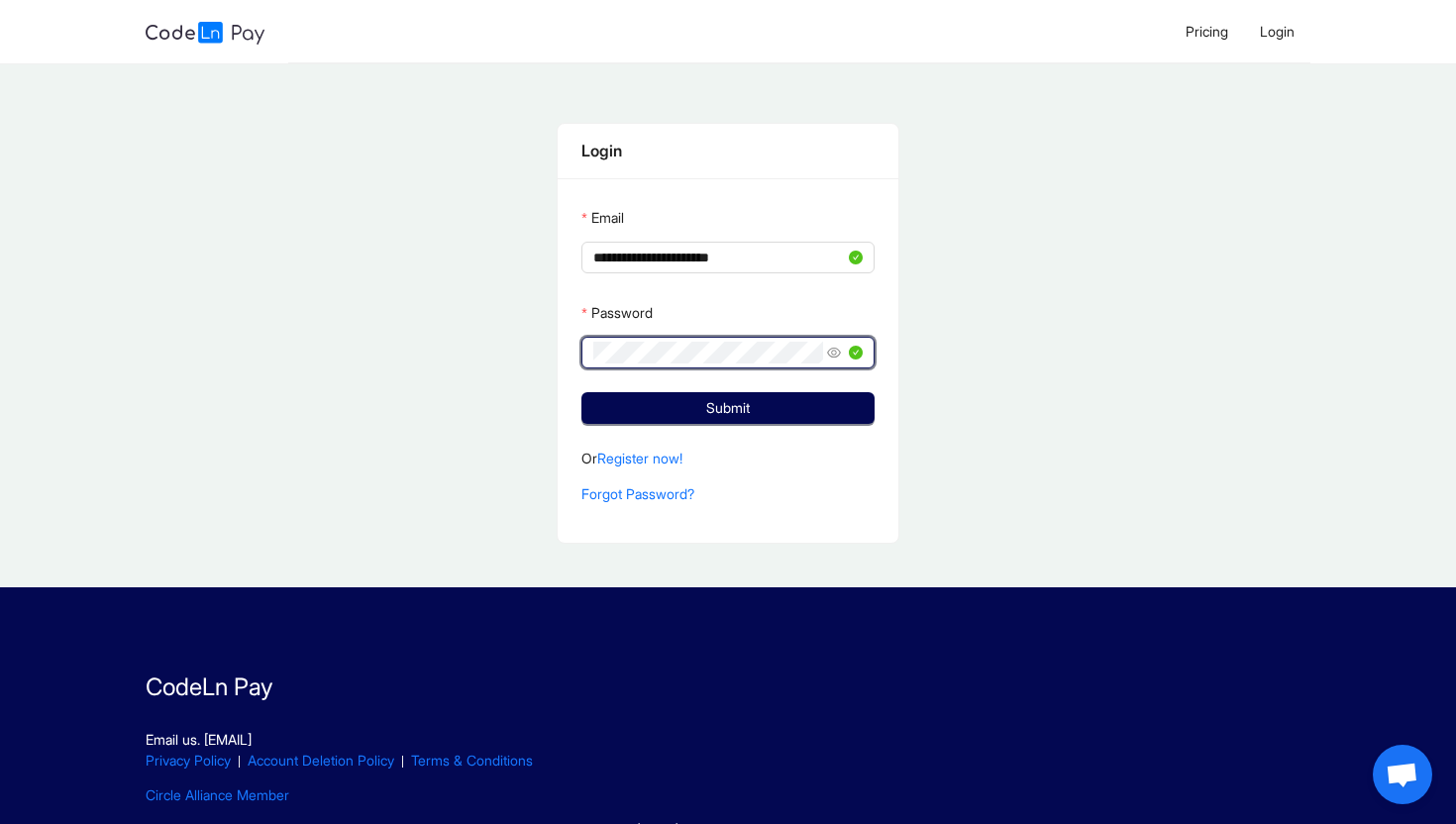 click 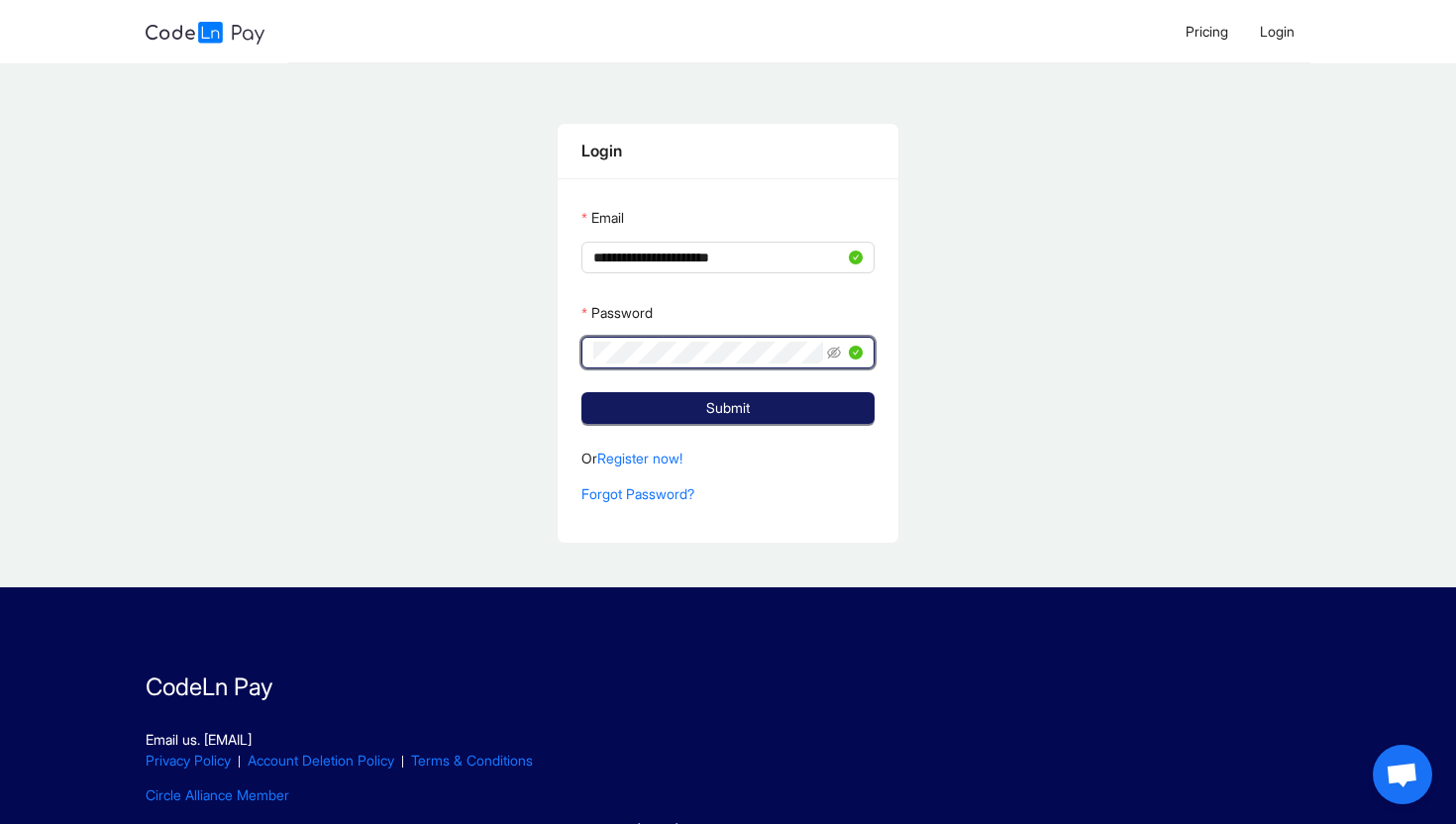 click on "Submit" 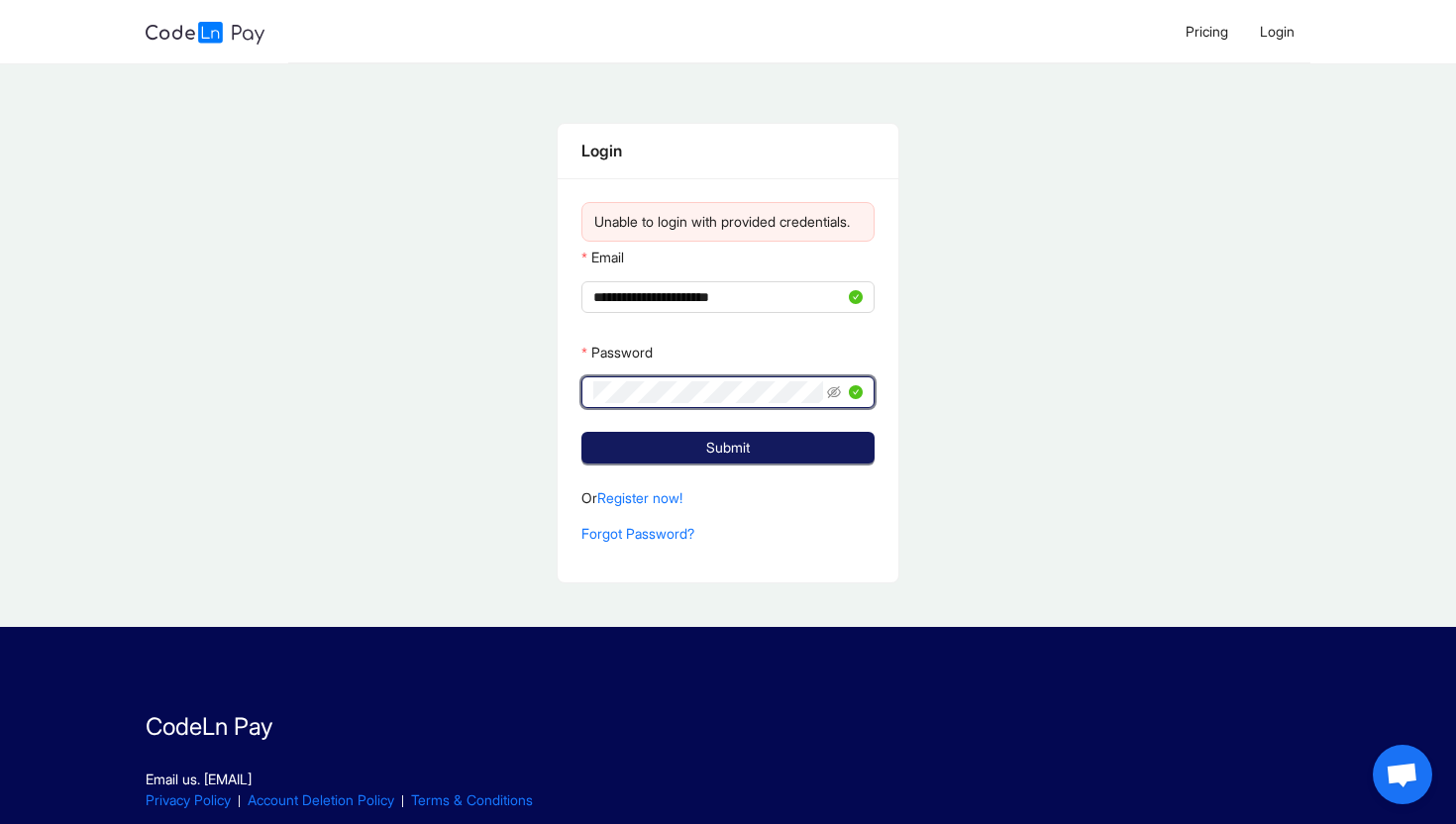 click on "Submit" 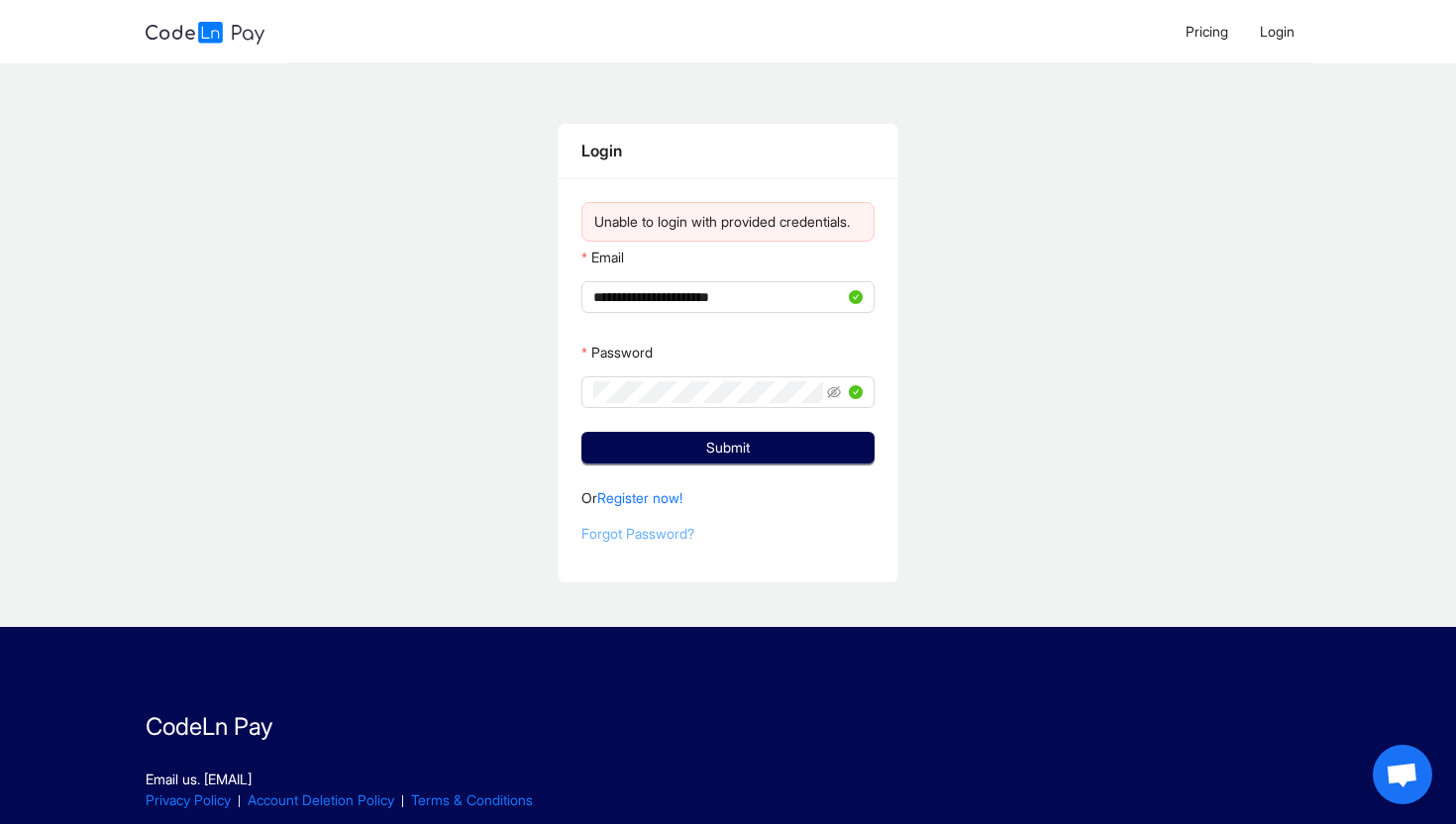 click on "Forgot Password?" at bounding box center [638, 533] 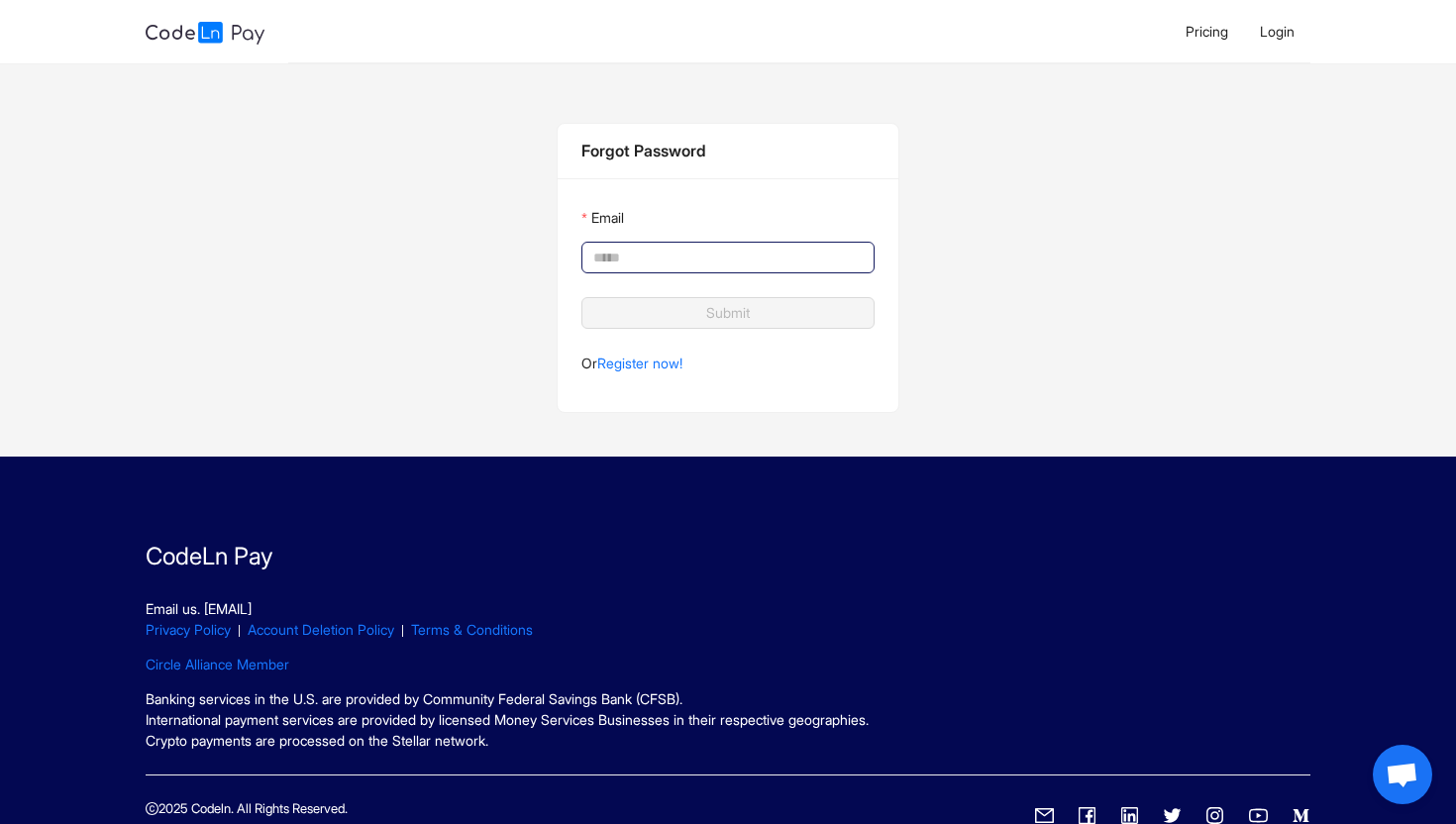 click on "Email" at bounding box center (725, 258) 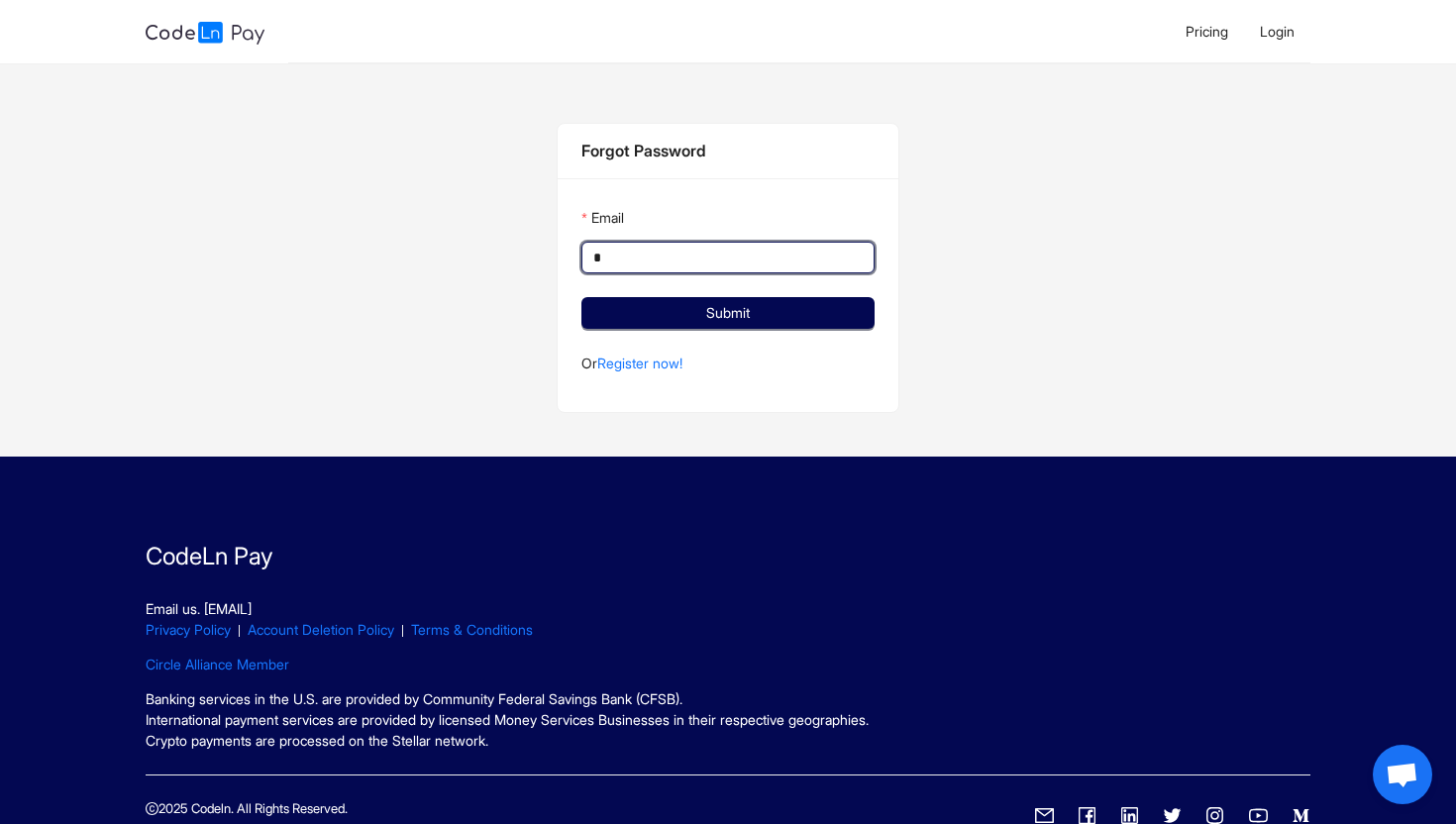 type on "**********" 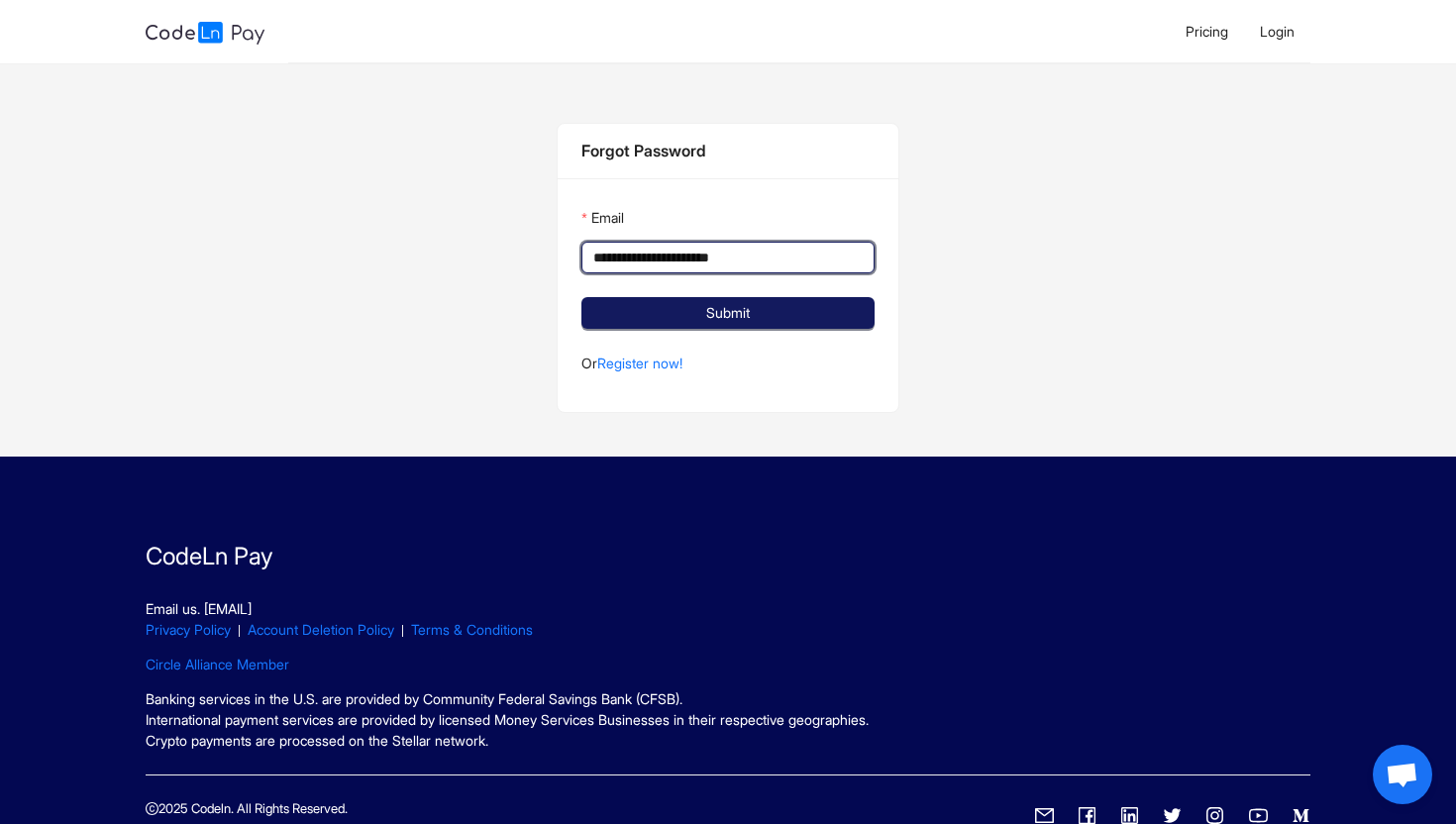 click on "Submit" 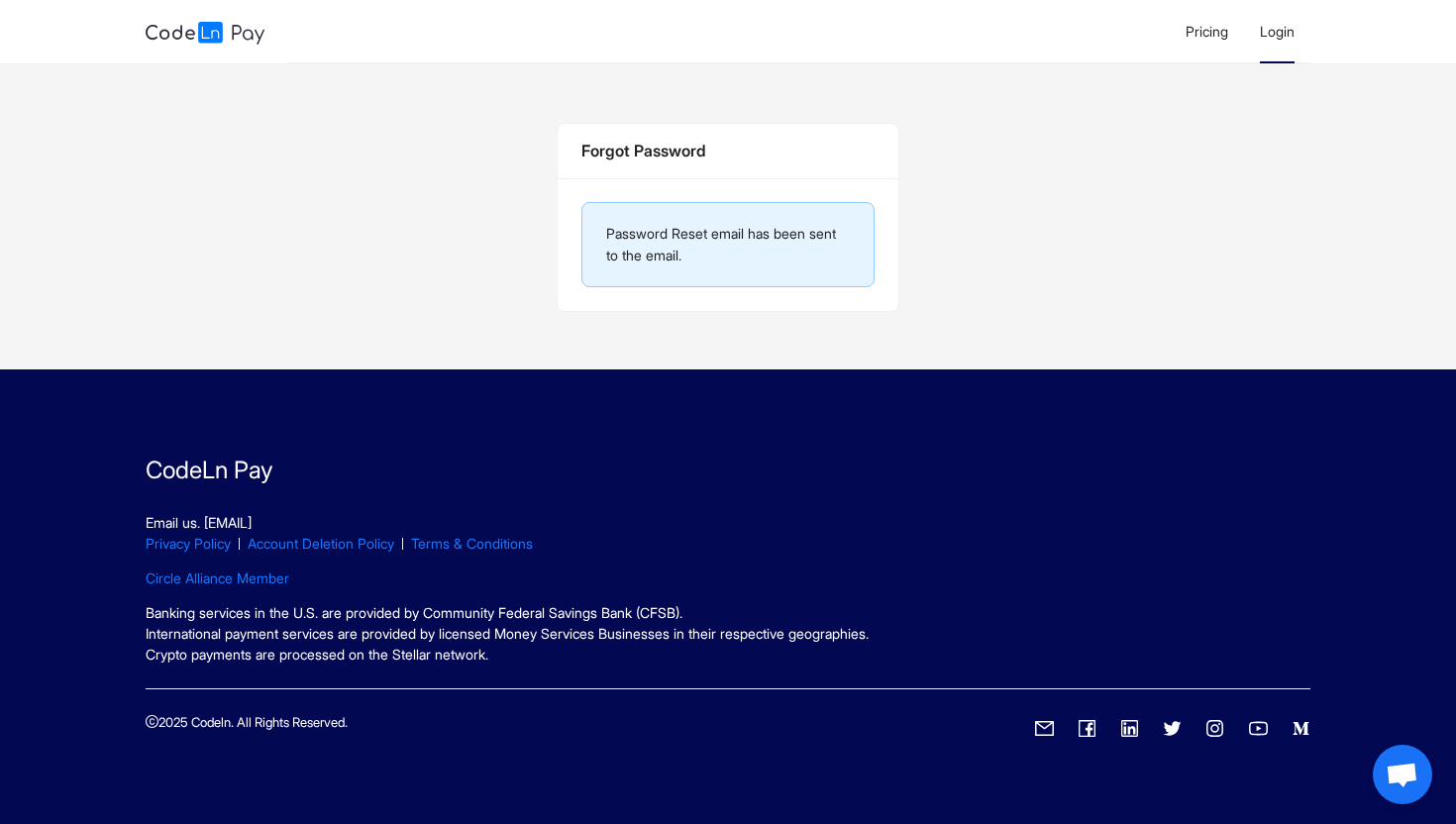 click on "Login" 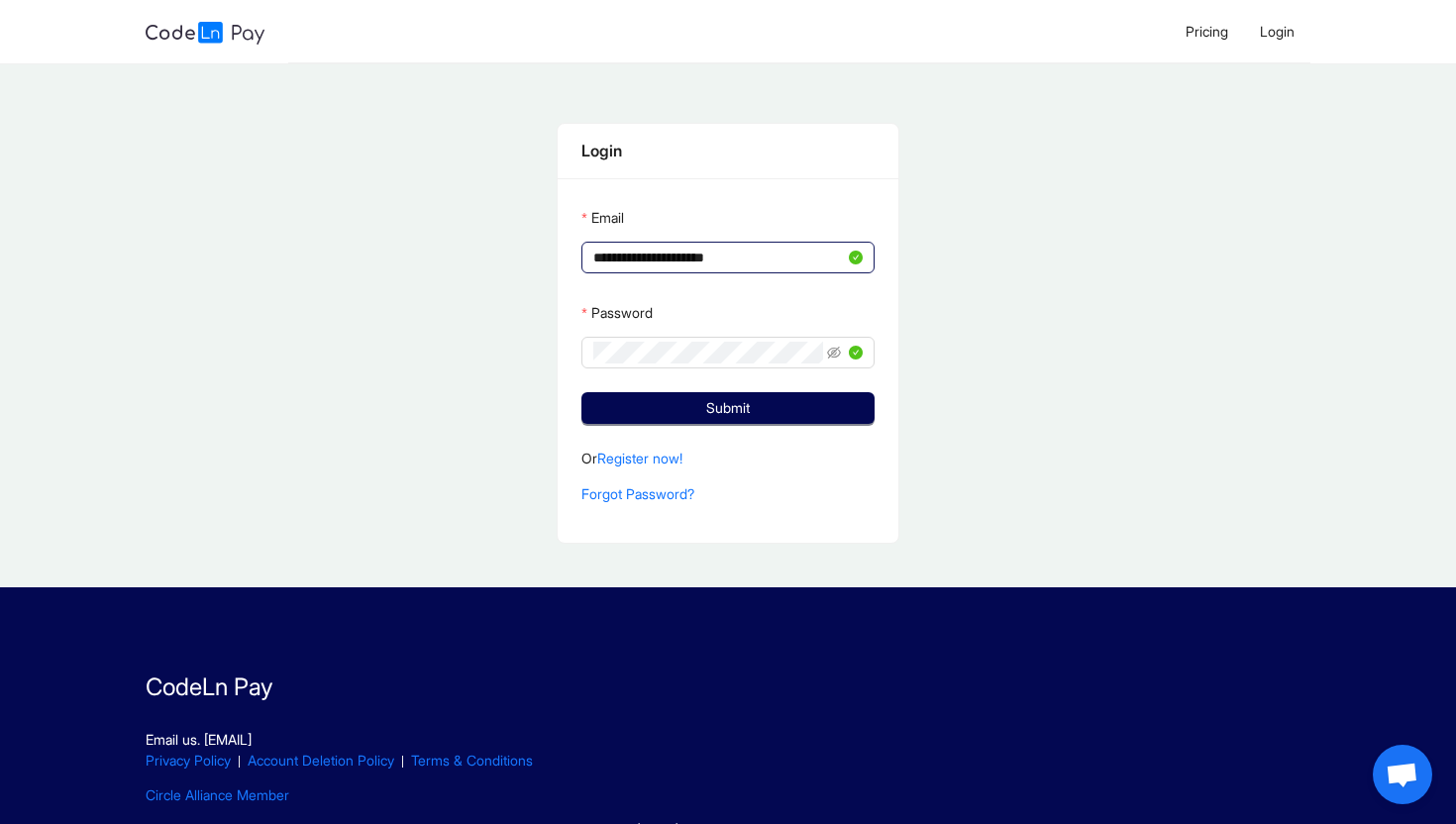 click on "**********" at bounding box center (718, 258) 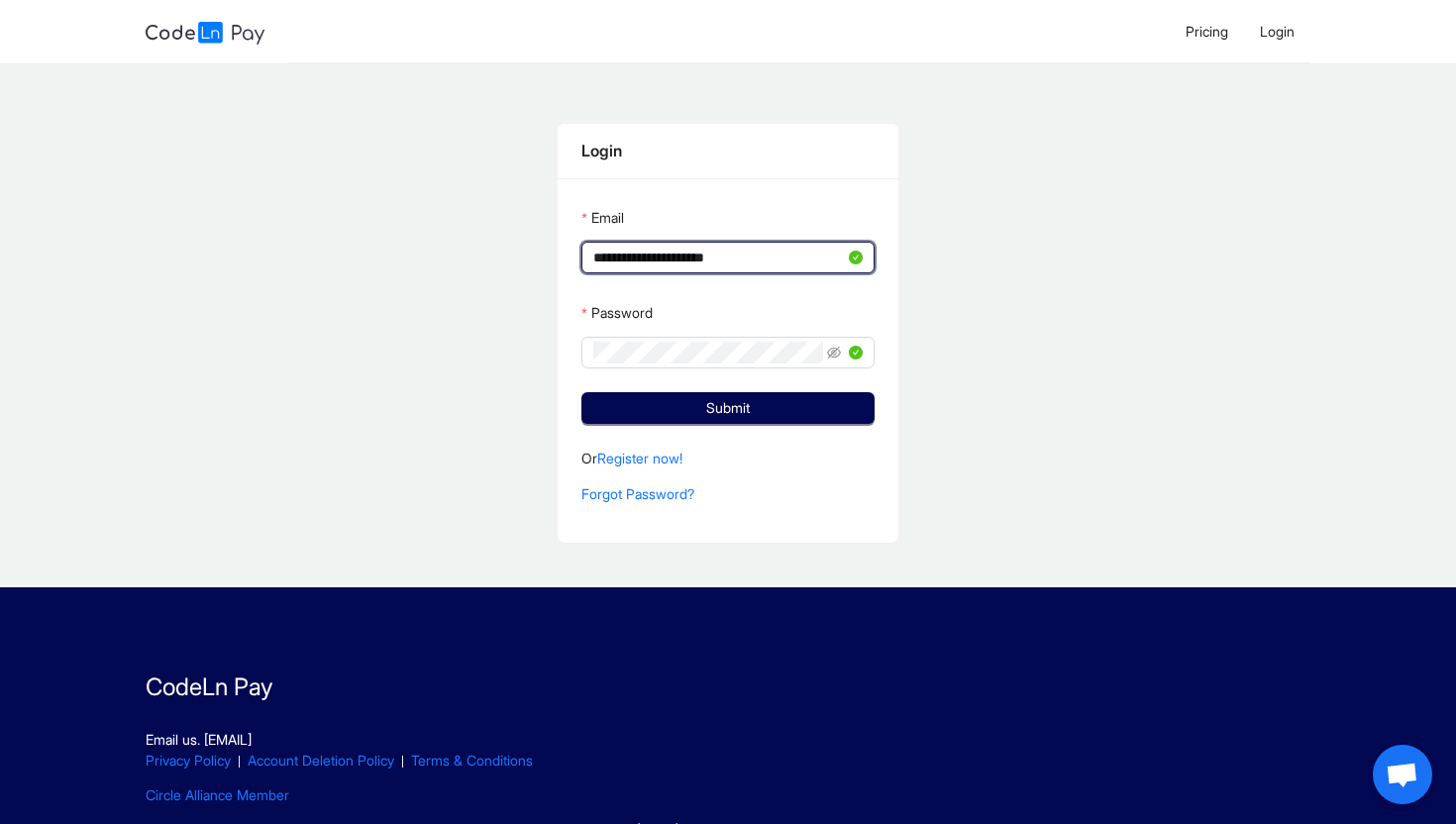 click on "**********" at bounding box center (718, 258) 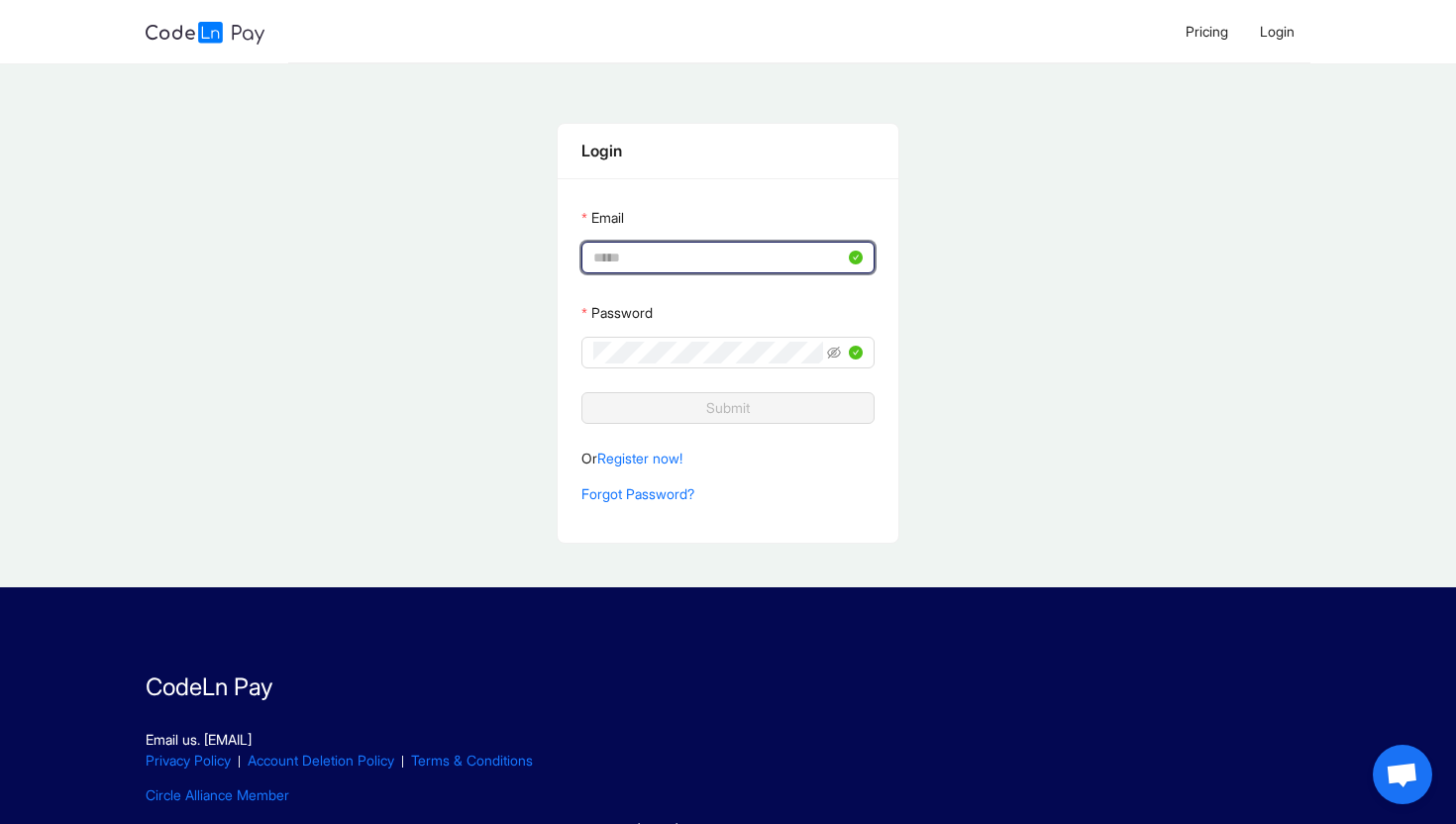 type on "**********" 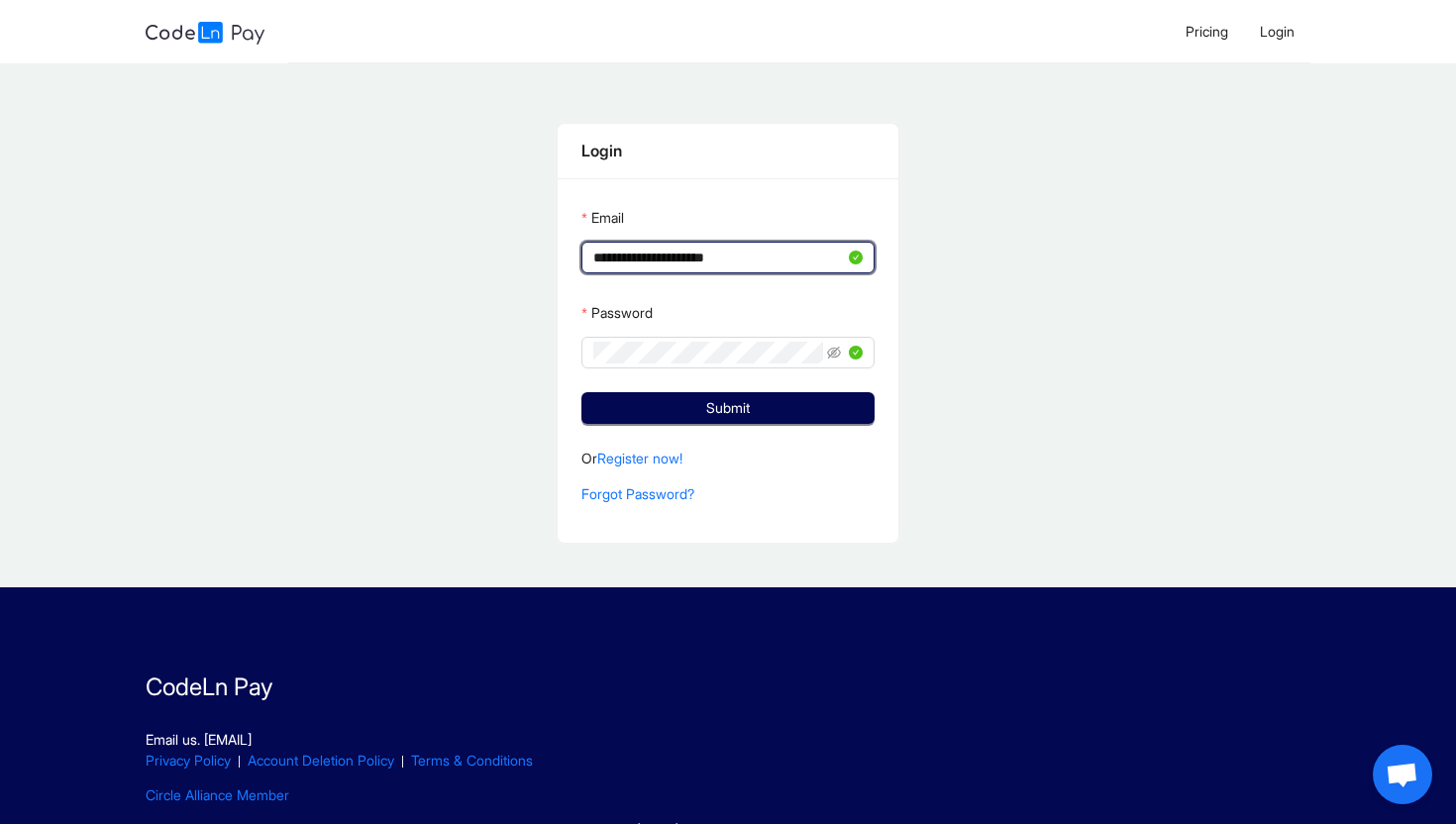 click on "**********" at bounding box center [728, 333] 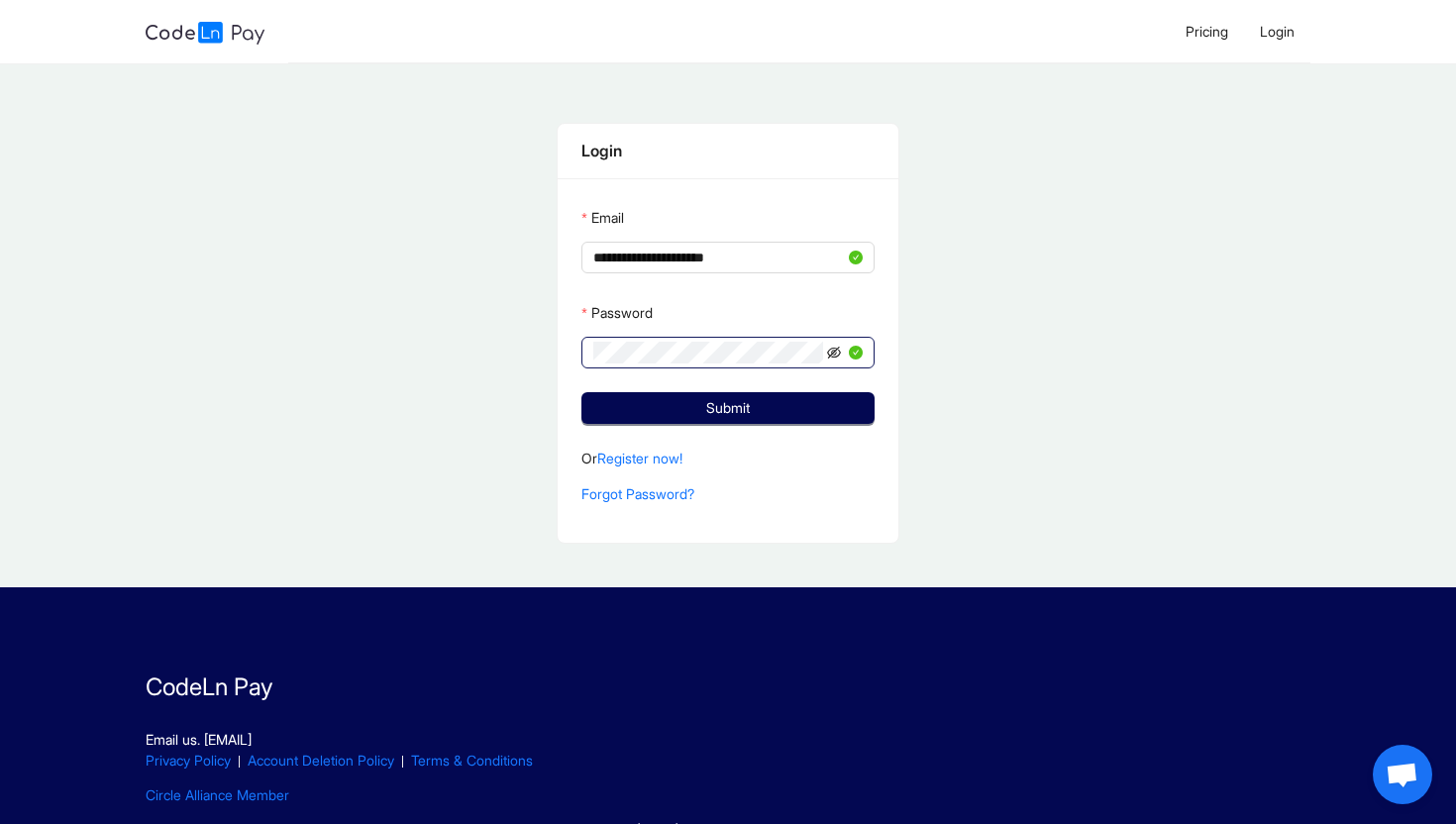 click 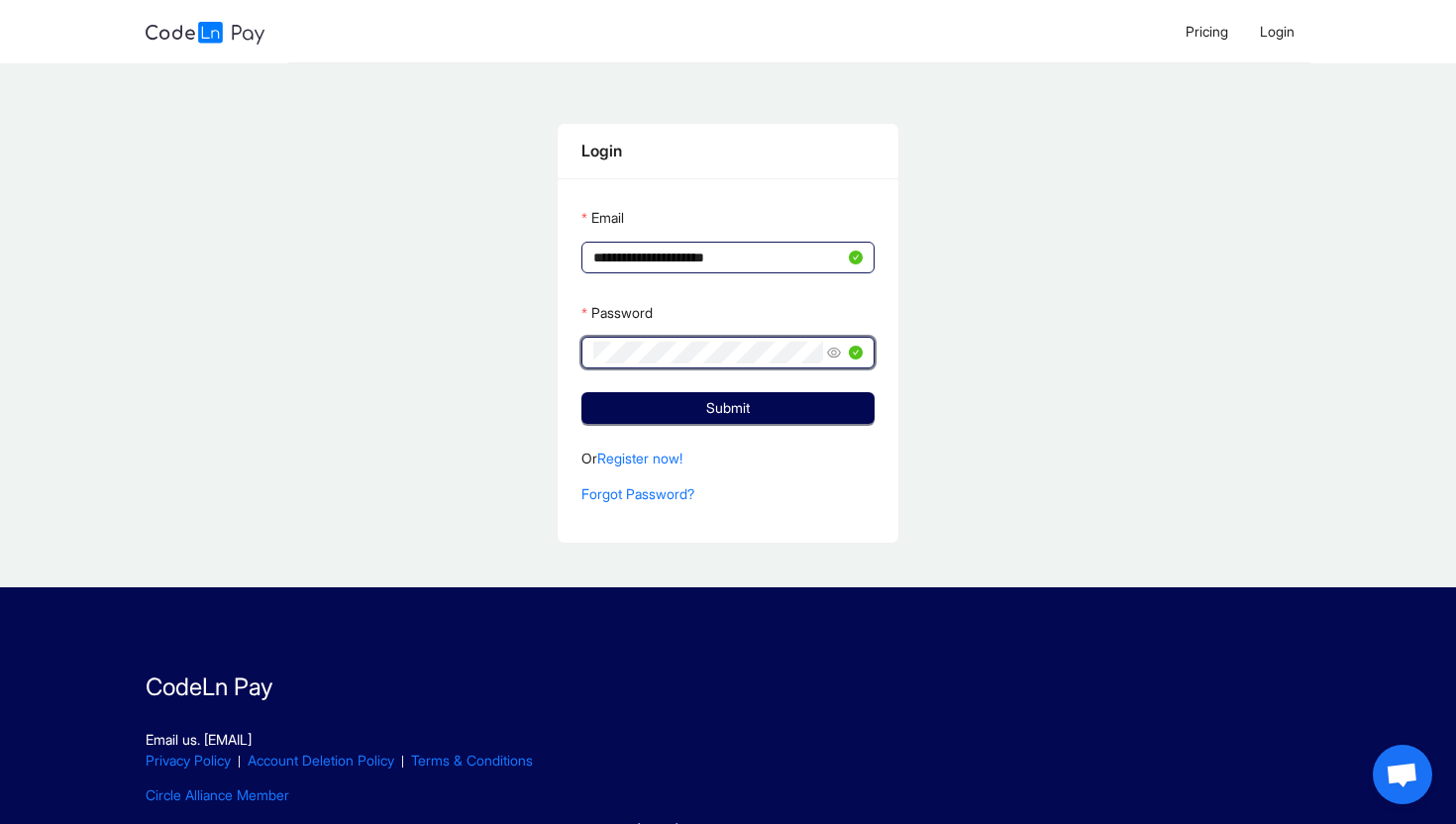 click on "**********" at bounding box center [718, 258] 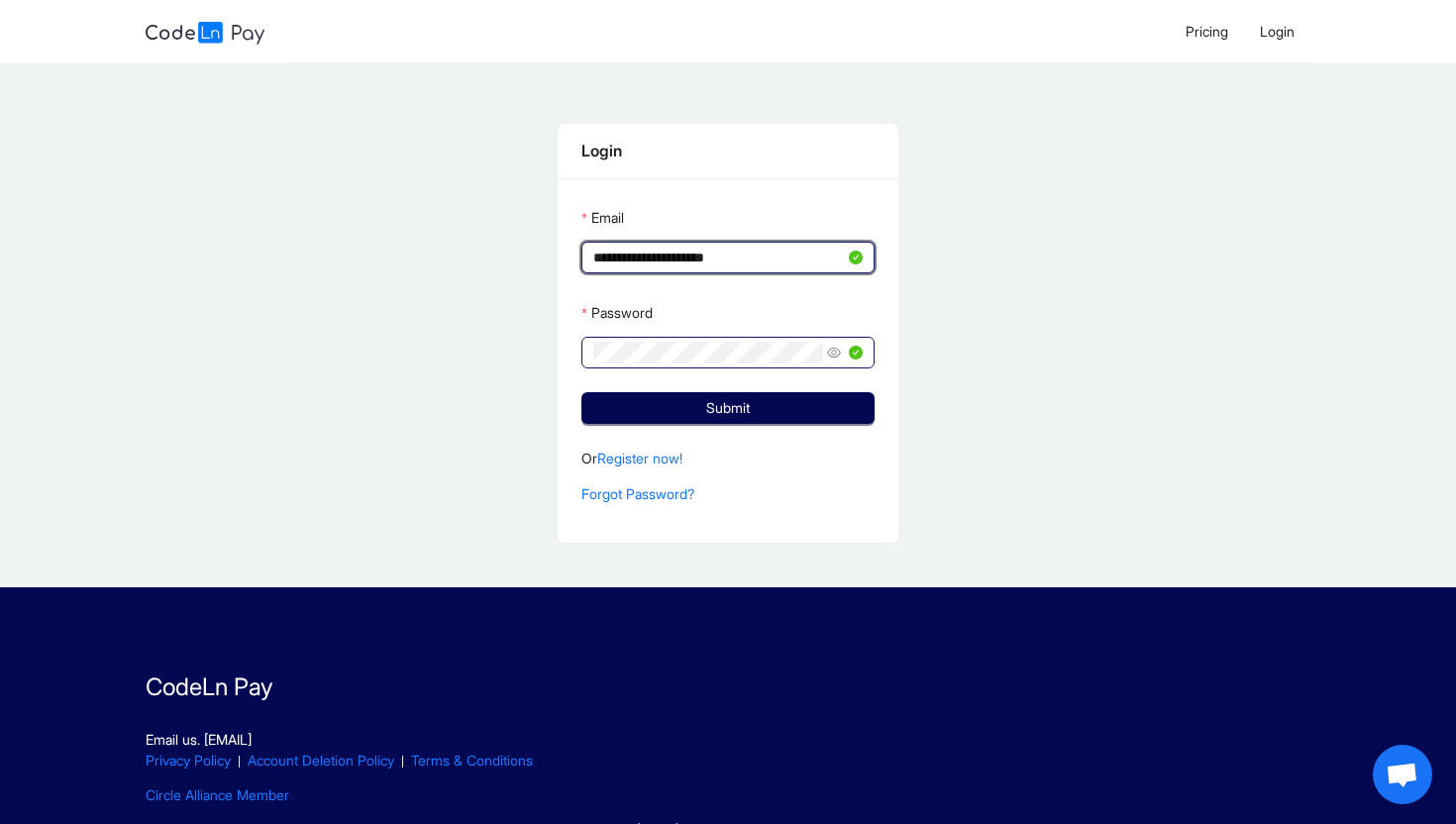 click on "**********" at bounding box center [718, 258] 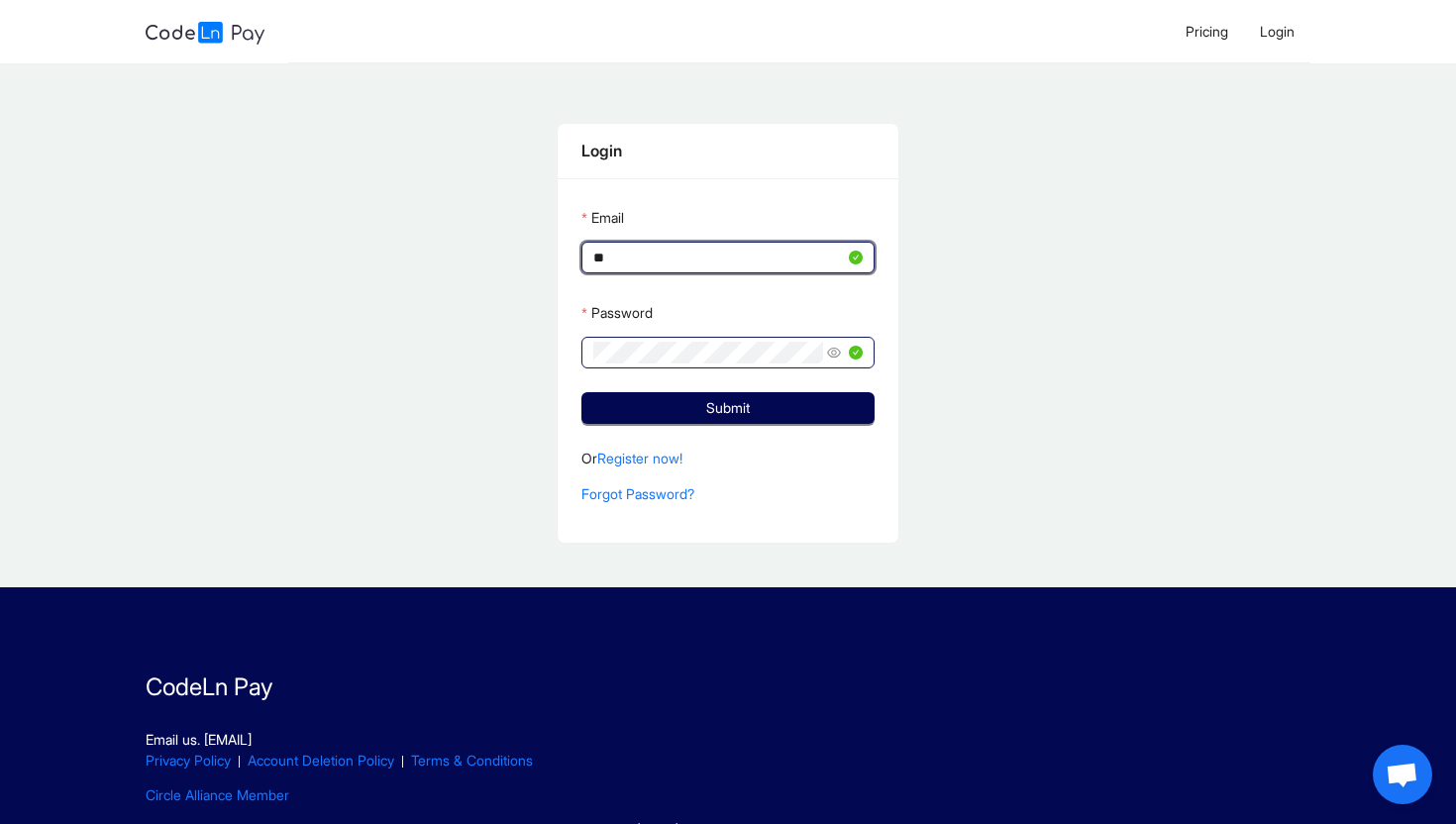 type on "**********" 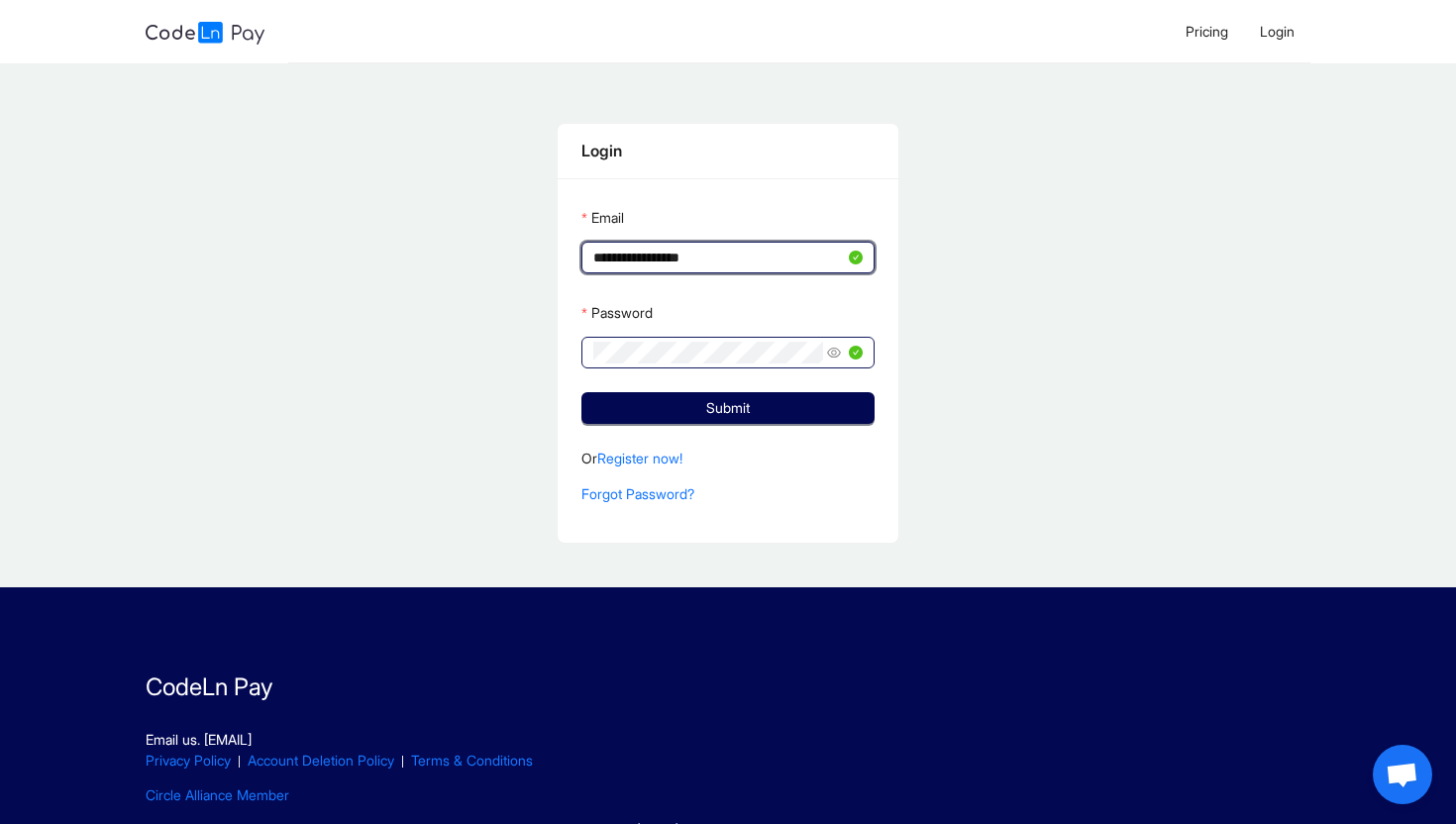 click on "**********" 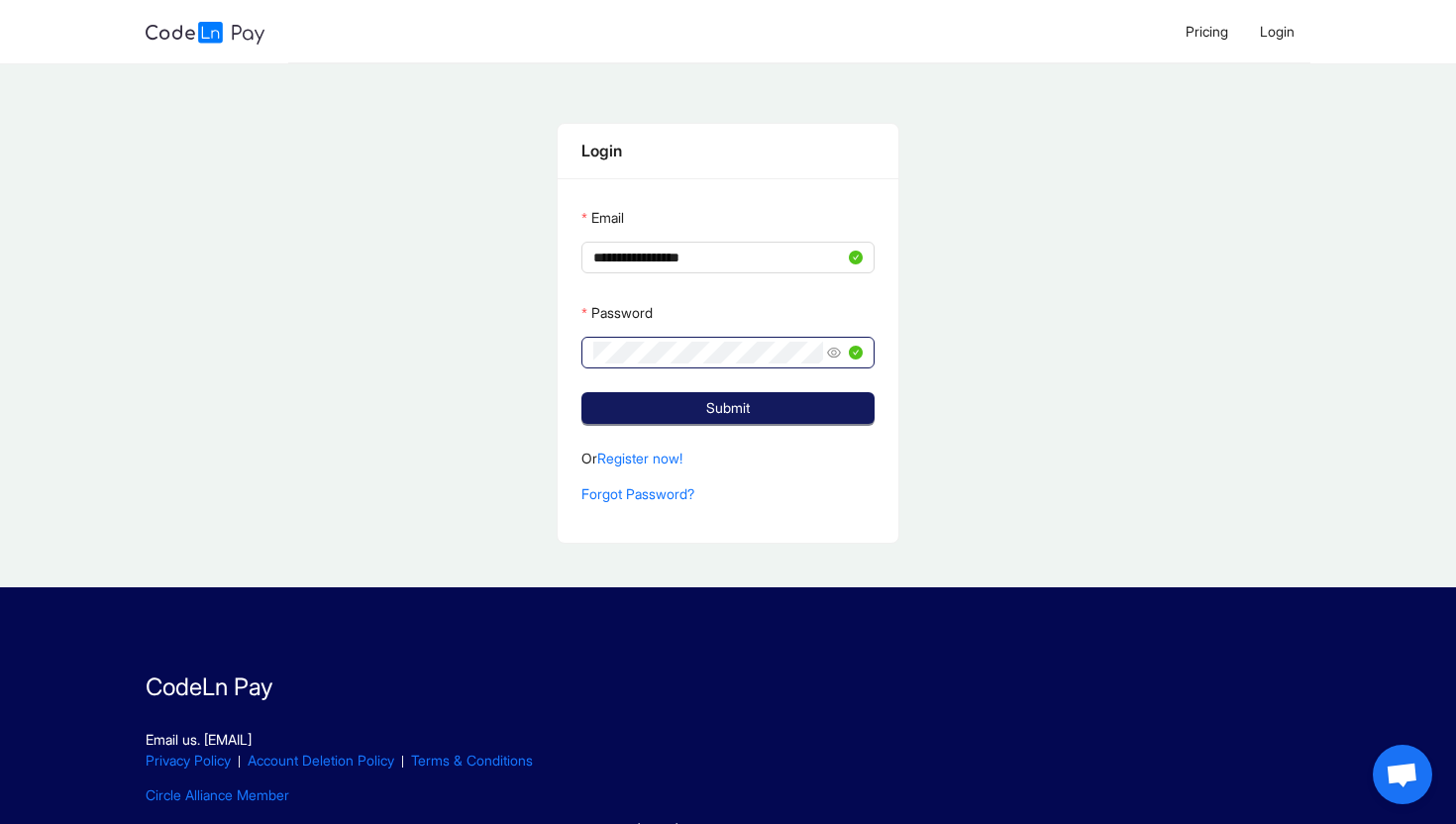 click on "Submit" 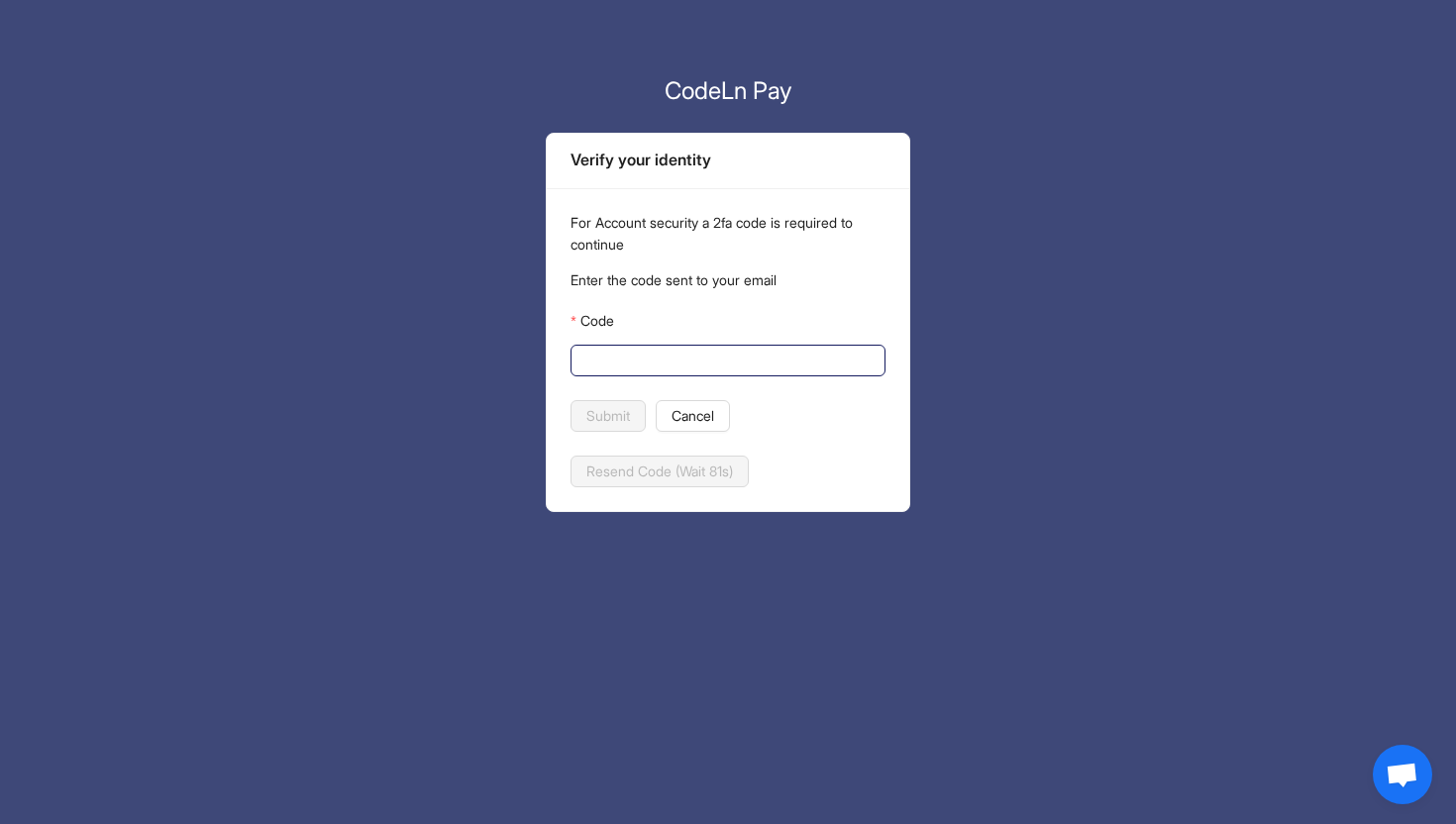 click on "Code" at bounding box center [726, 360] 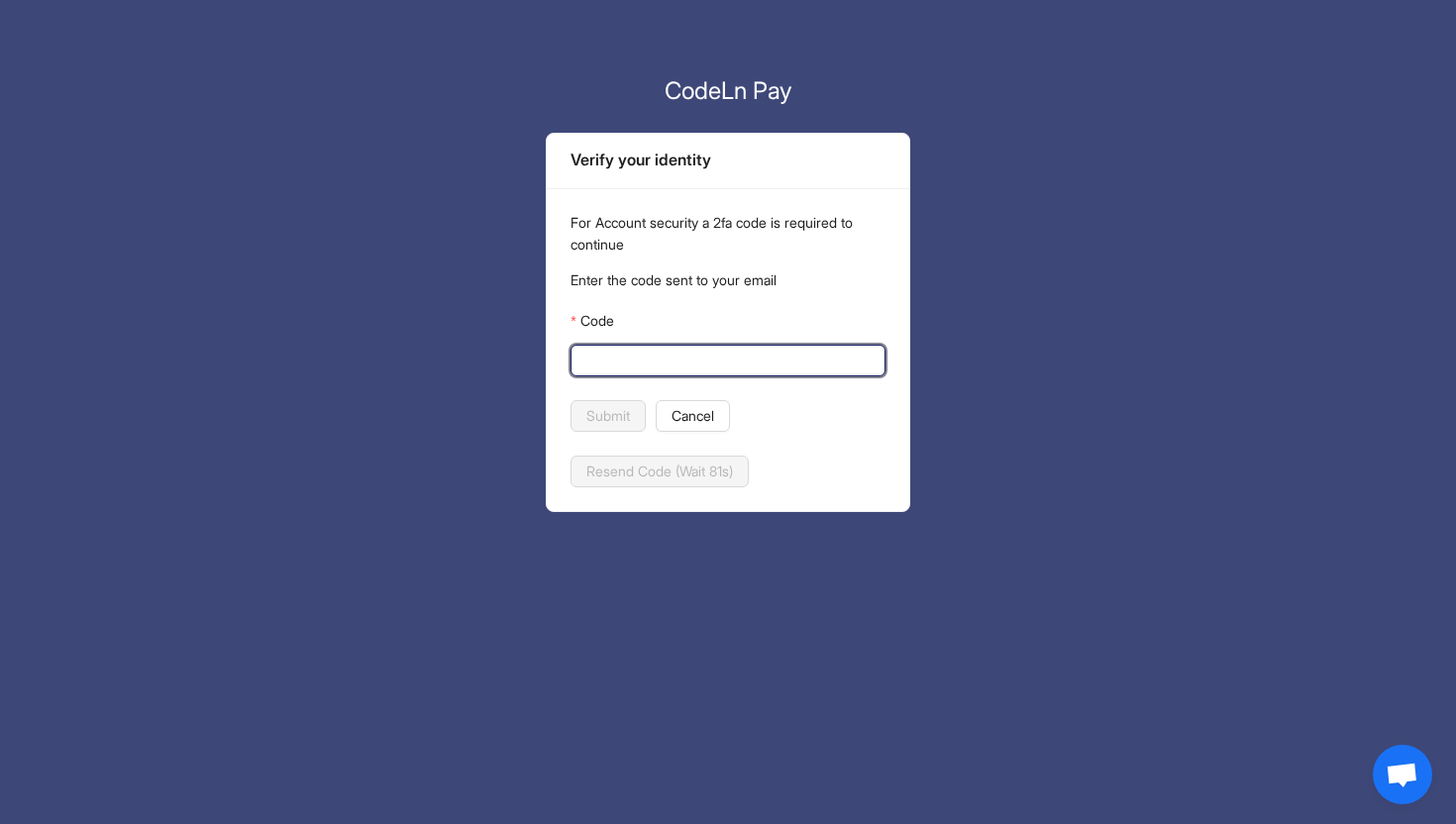 paste on "******" 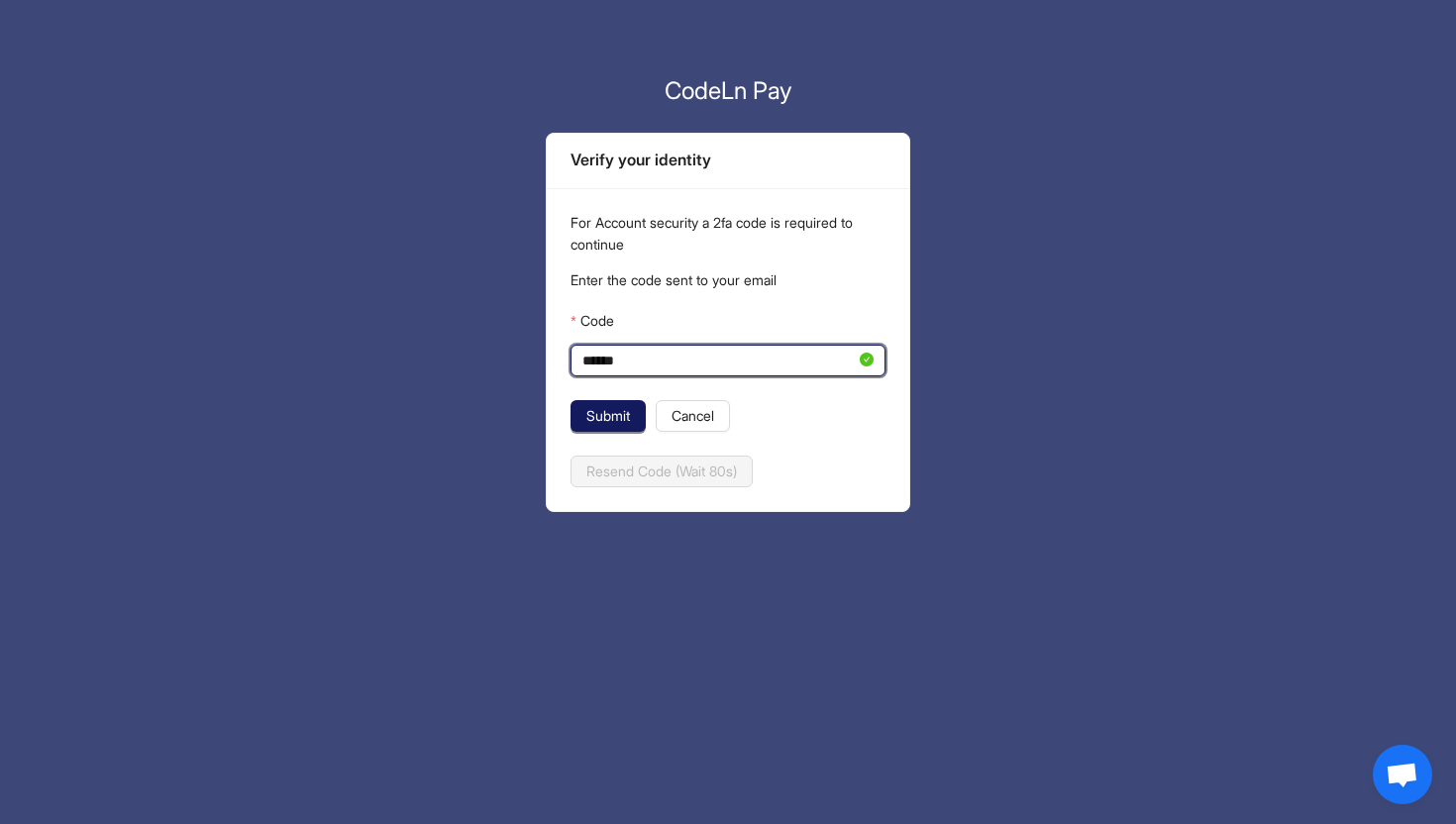 type on "******" 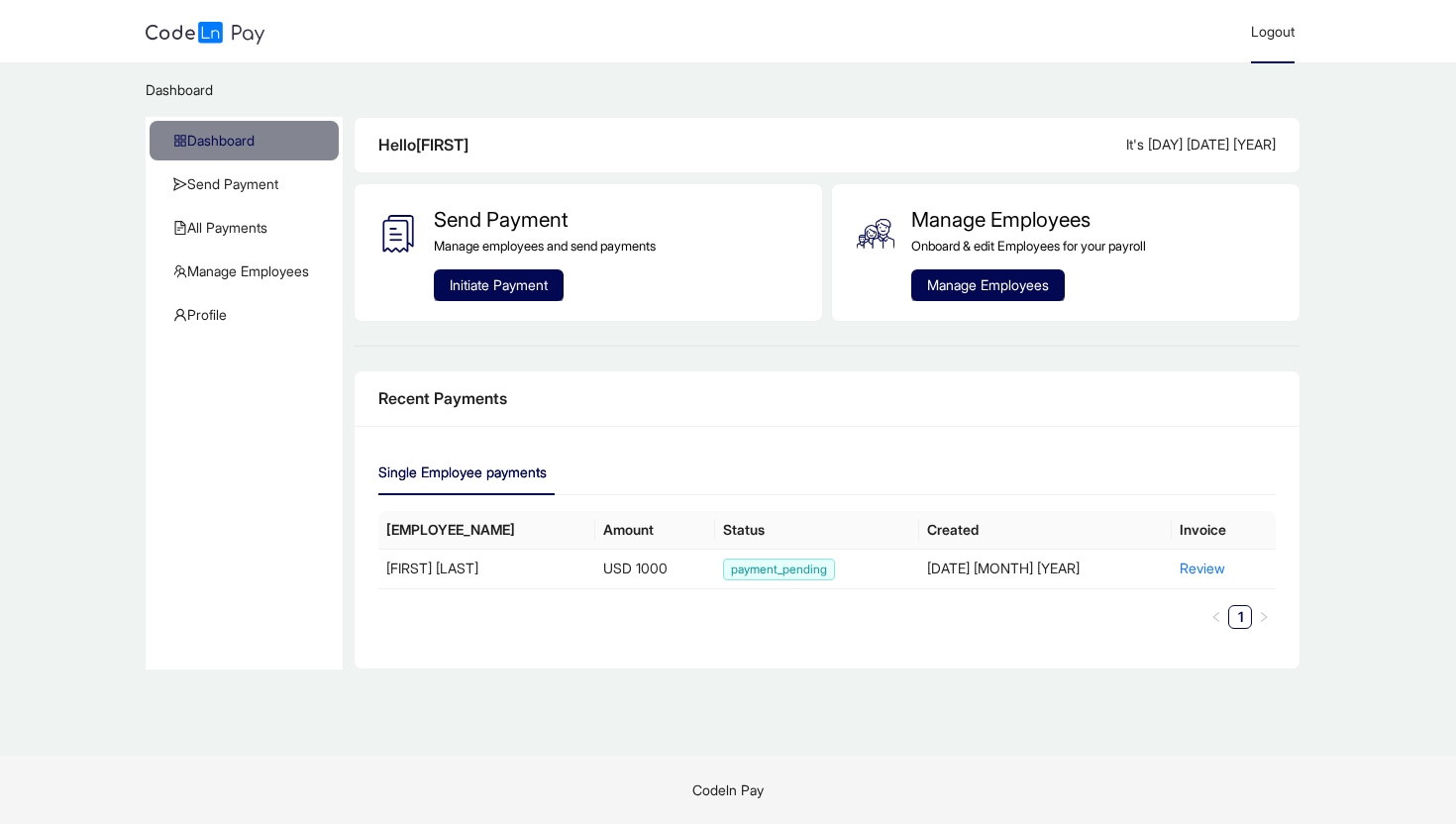 click on "Logout" 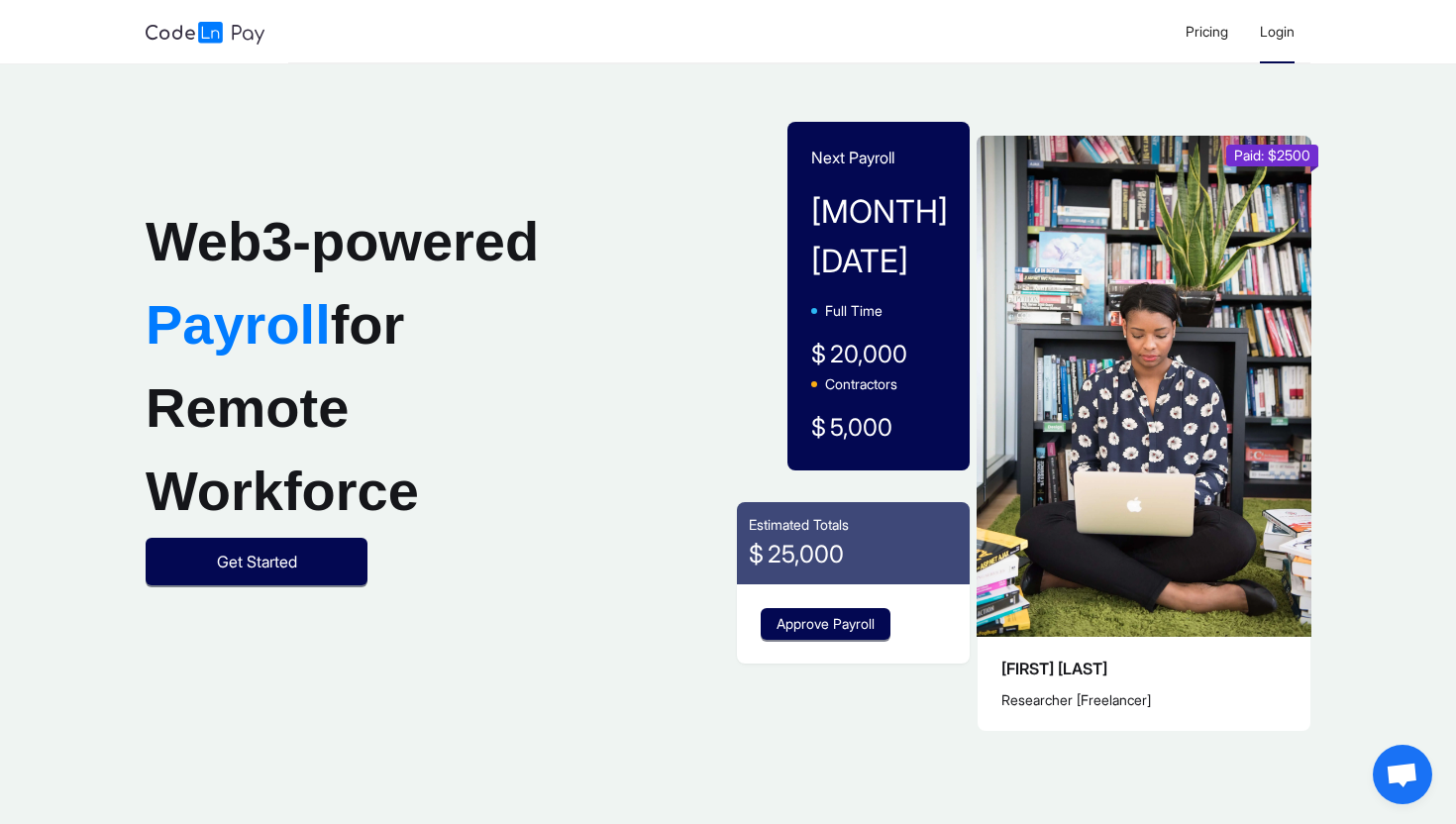 click on "Login" 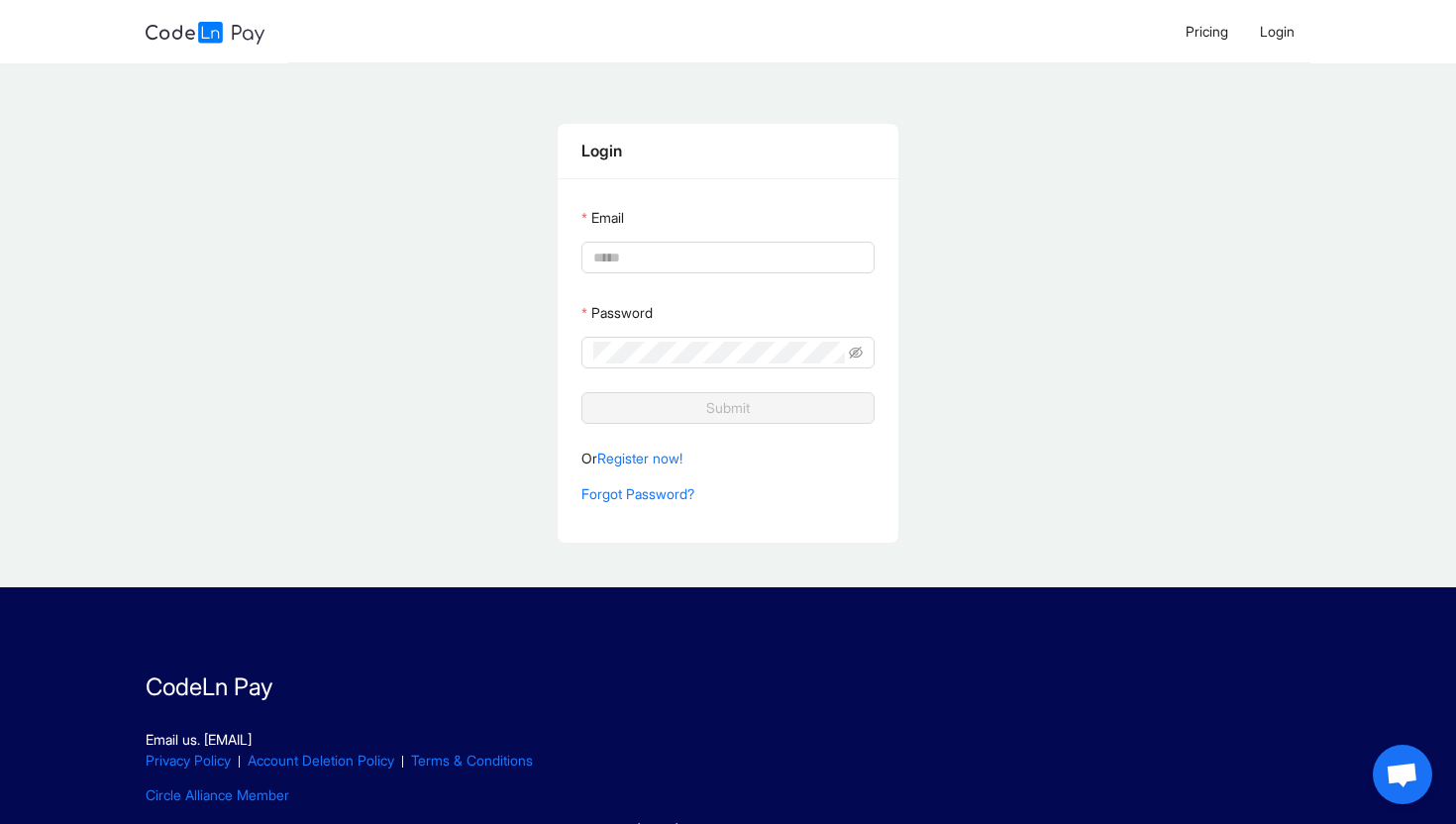 type on "**********" 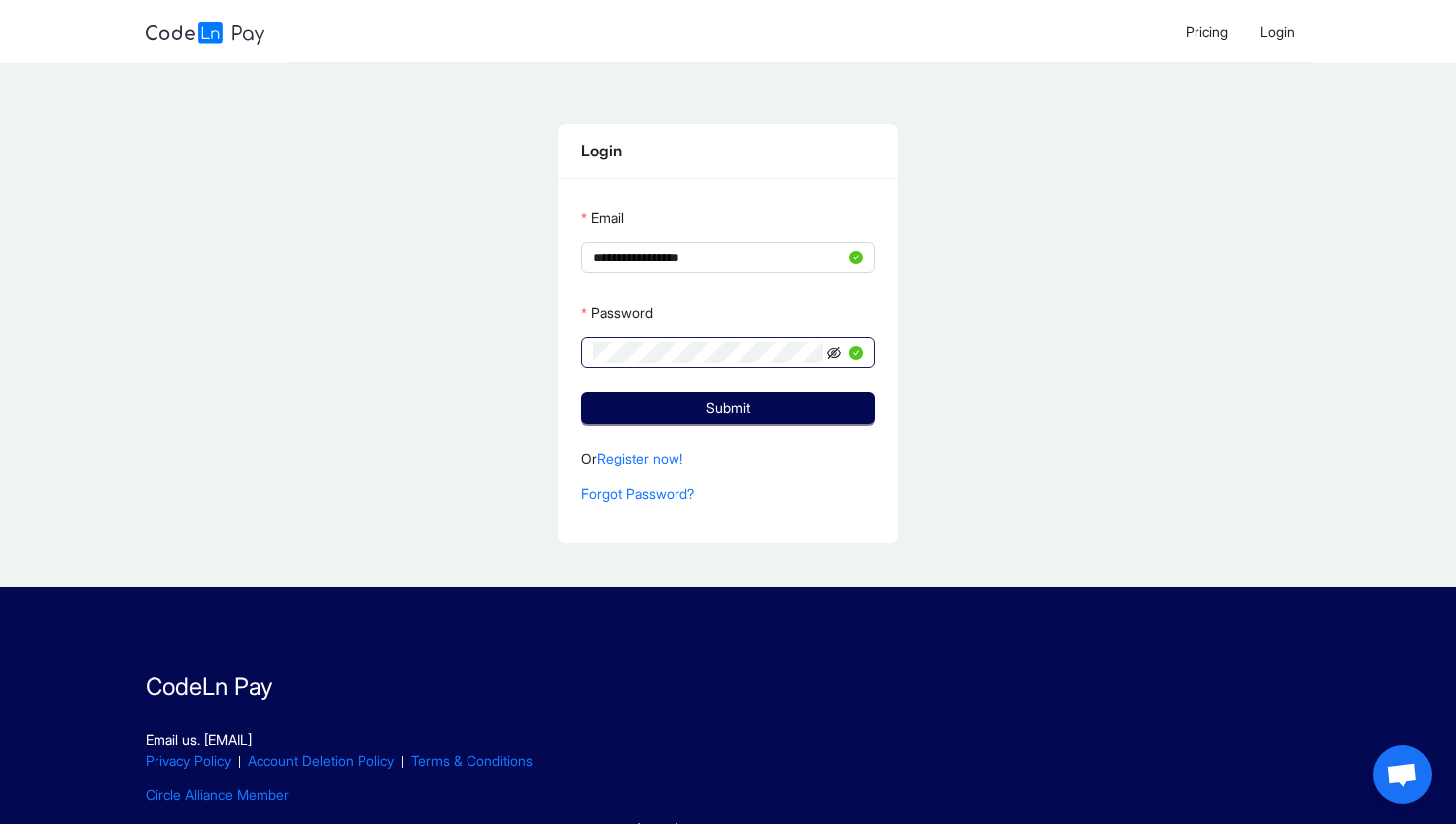 click 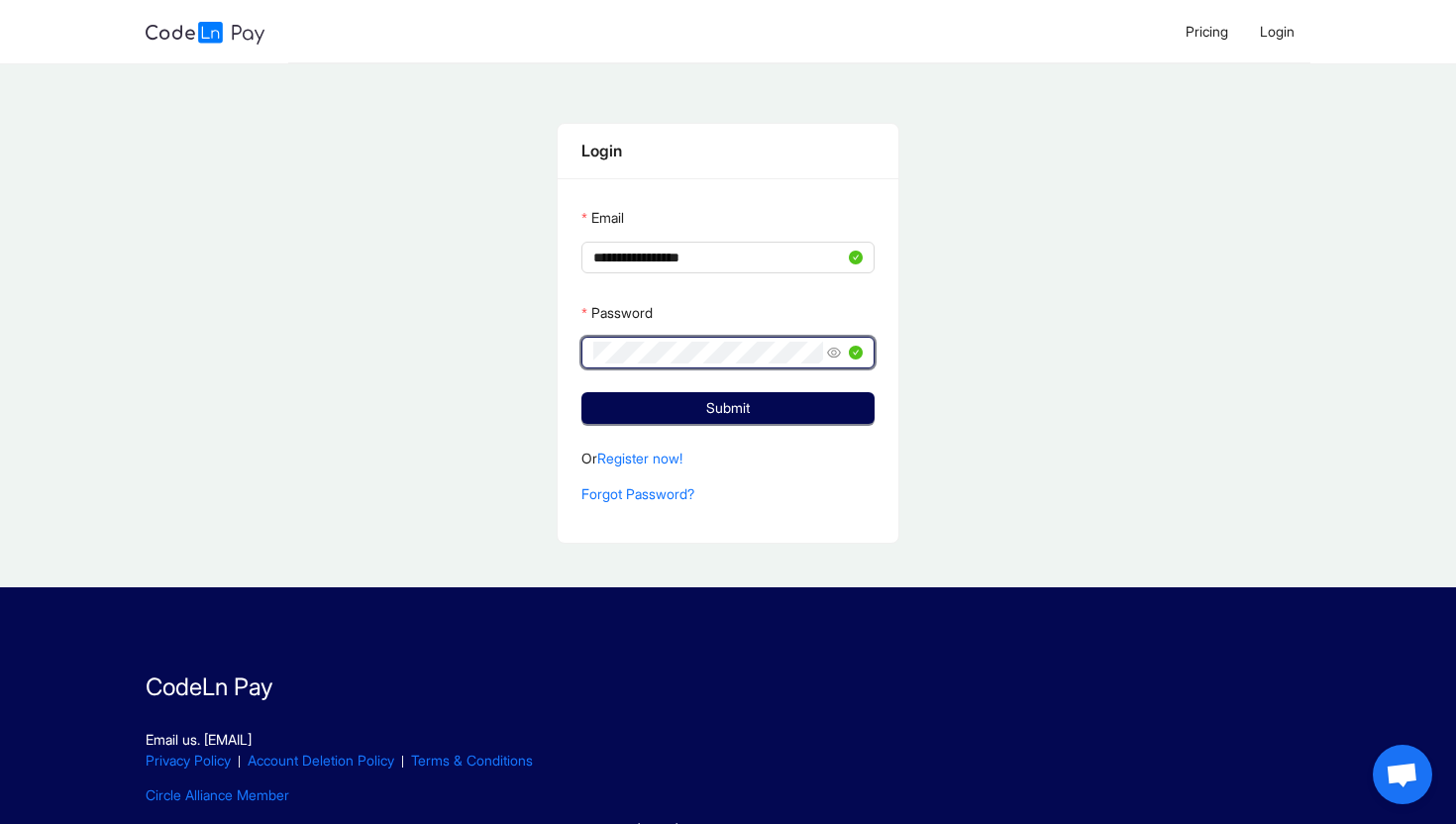 click on "**********" at bounding box center (728, 333) 